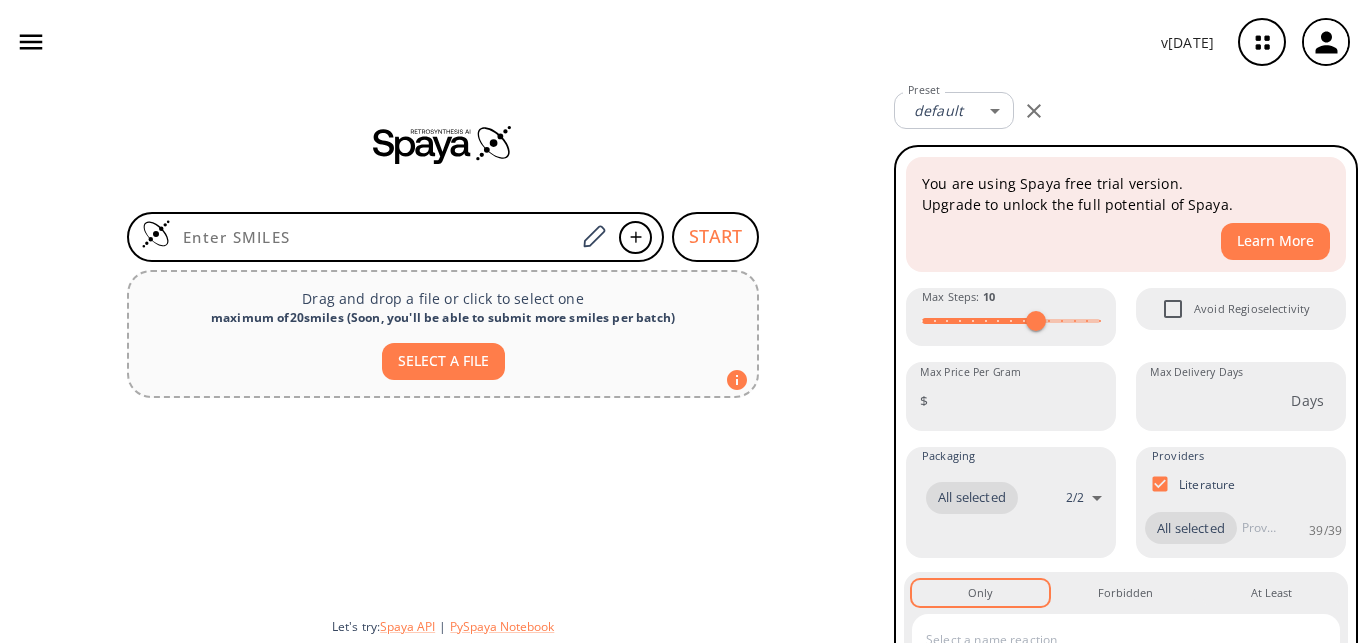 scroll, scrollTop: 0, scrollLeft: 0, axis: both 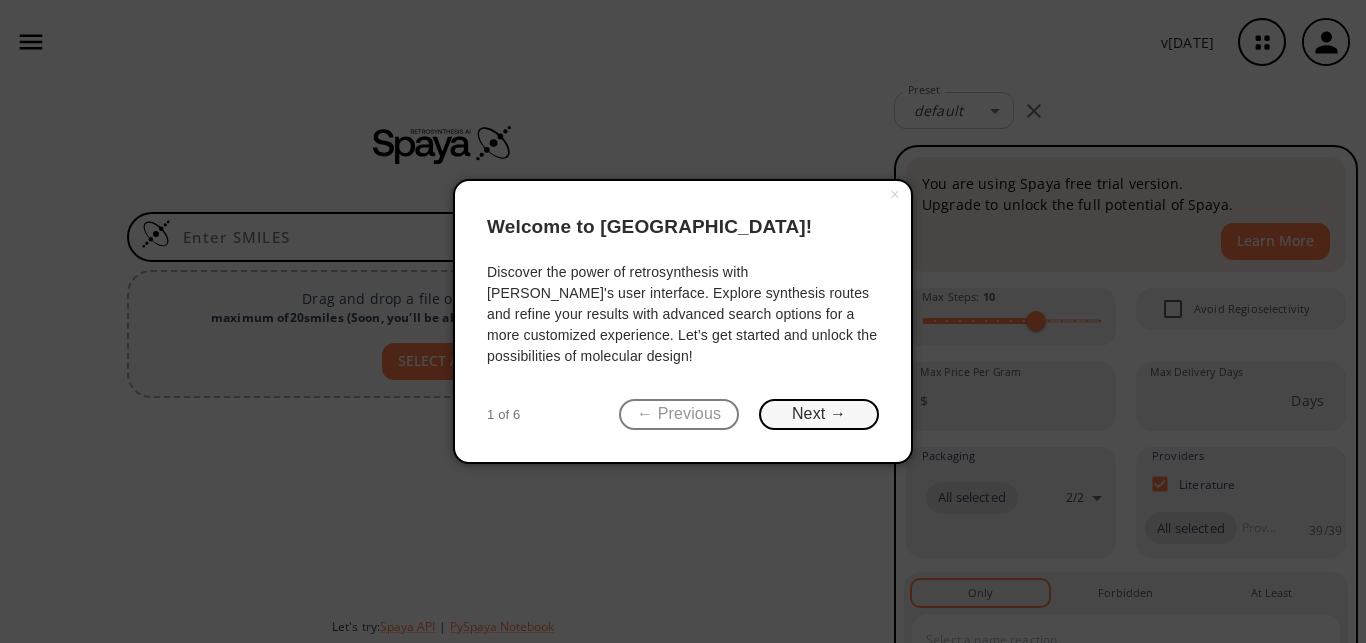 click on "Next →" at bounding box center [819, 414] 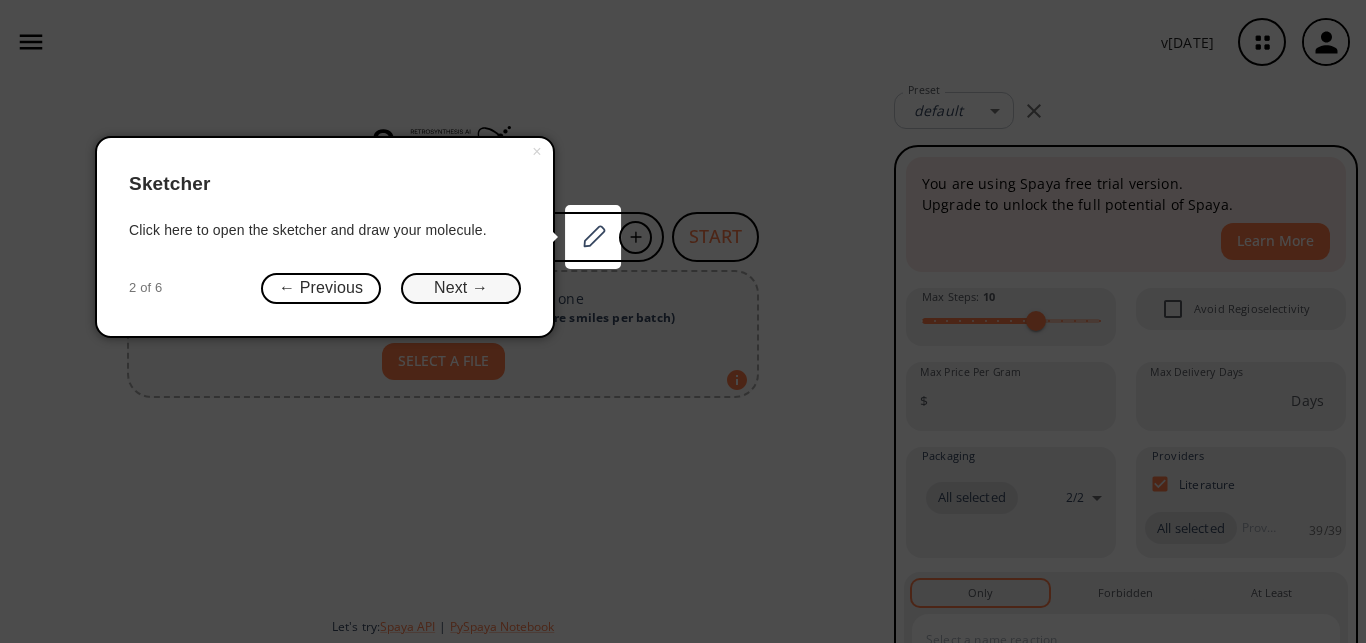 click on "Next →" at bounding box center (461, 288) 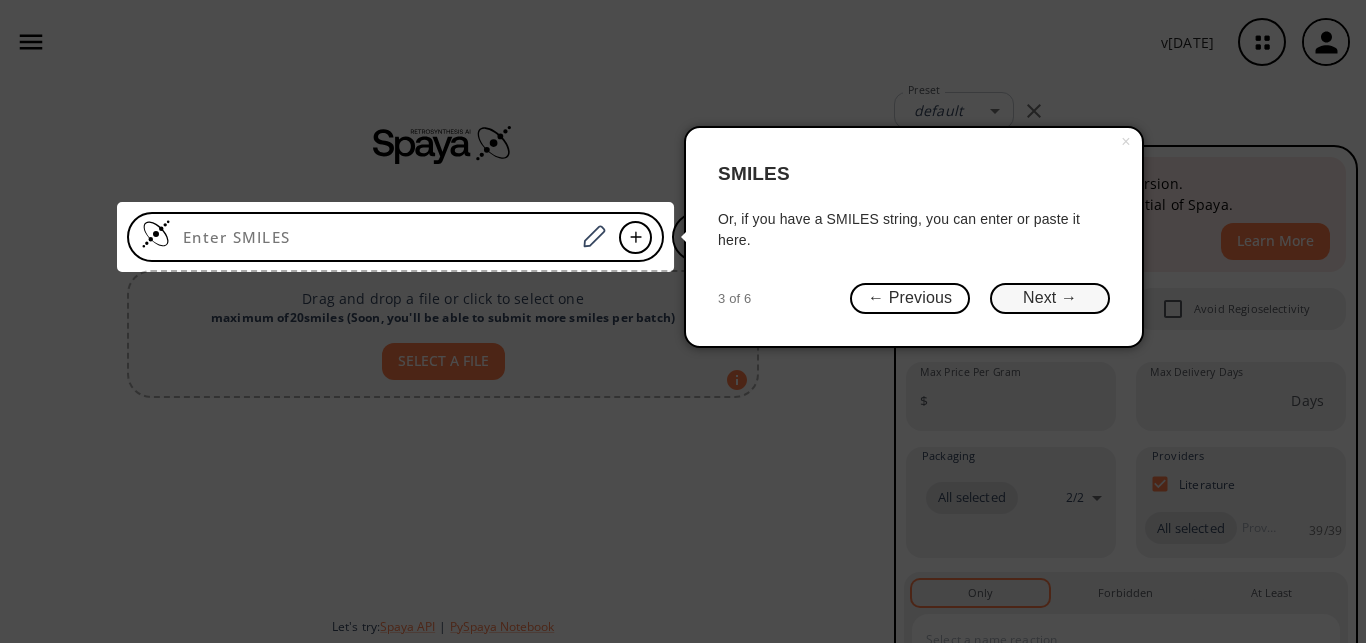click on "Next →" at bounding box center [1050, 298] 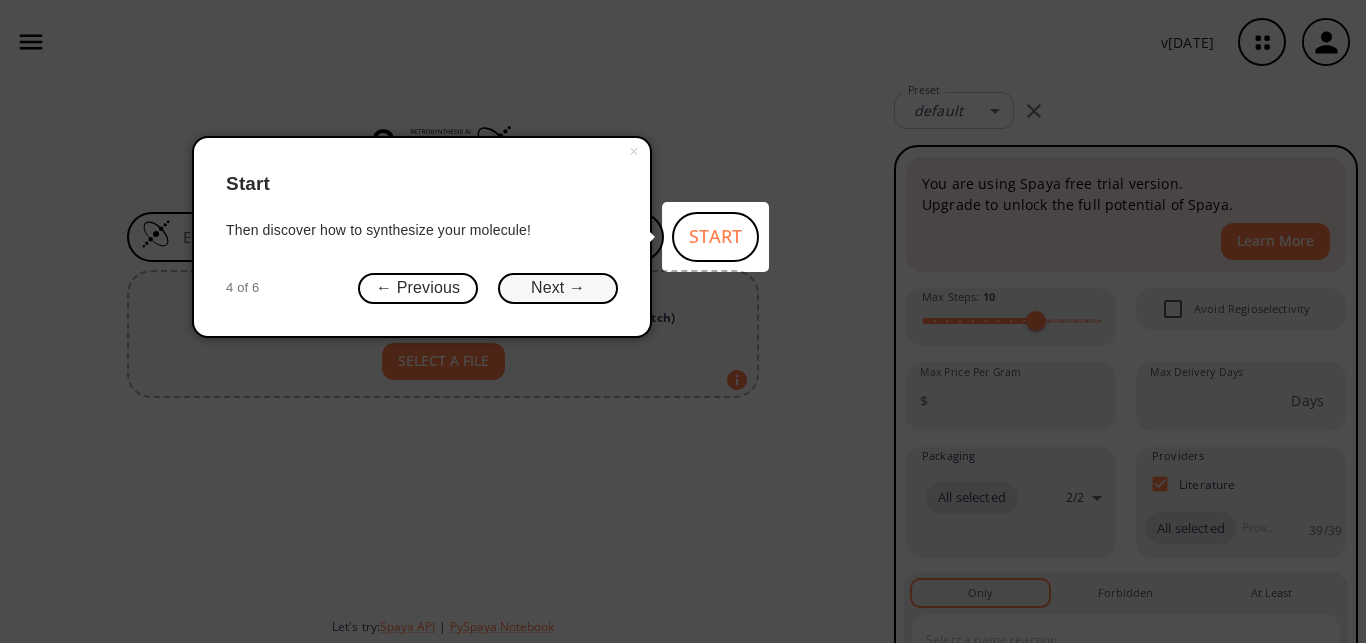click on "Next →" at bounding box center [558, 288] 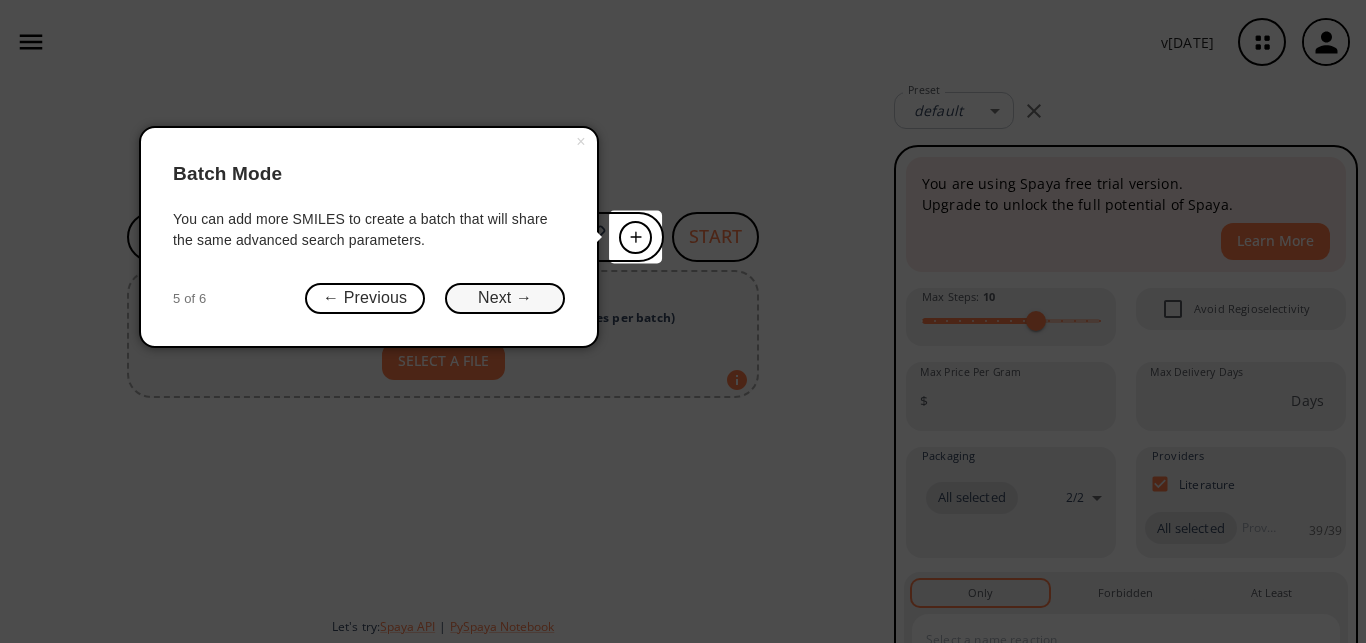 click on "Next →" at bounding box center (505, 298) 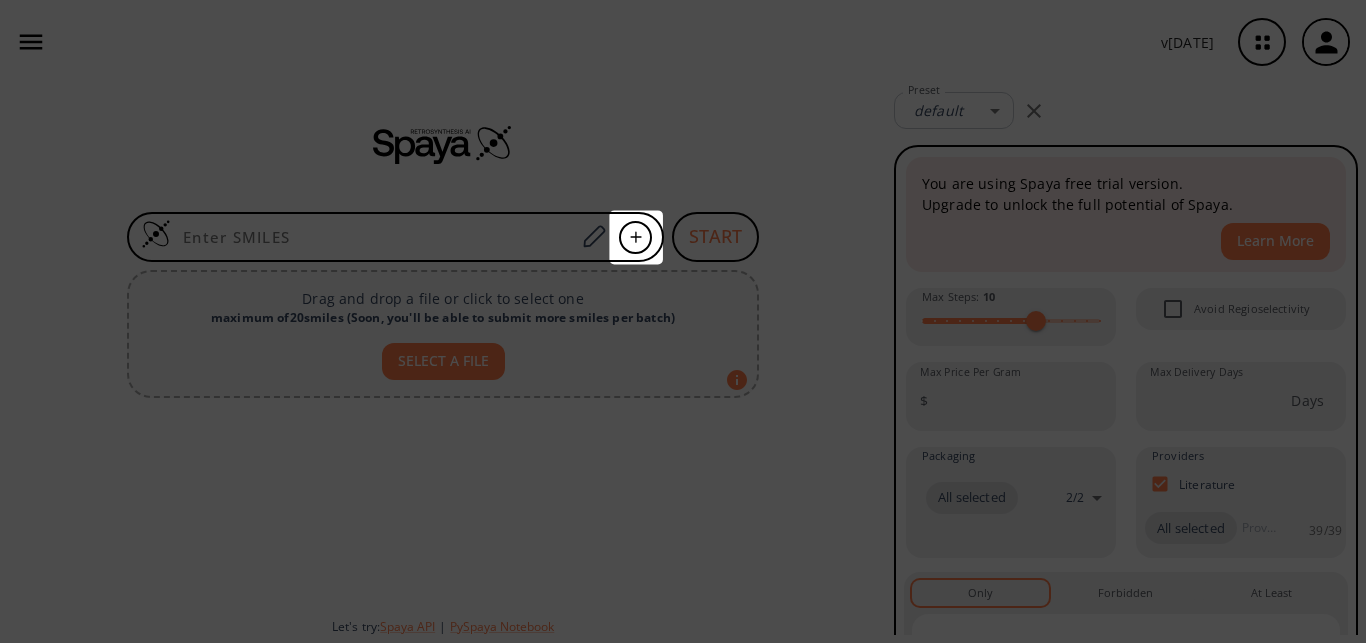 scroll, scrollTop: 0, scrollLeft: 0, axis: both 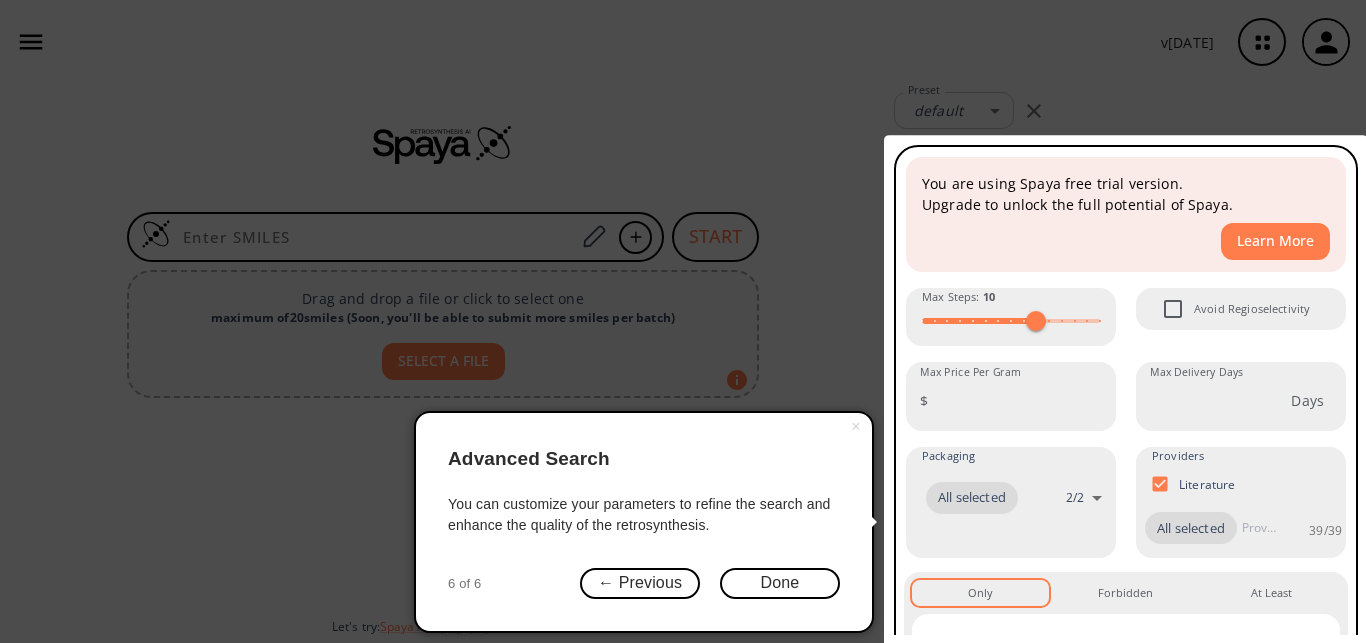 click on "× Advanced Search You can customize your parameters to refine the search and enhance the quality of the retrosynthesis. 6 of 6 ← Previous Done" at bounding box center [644, 522] 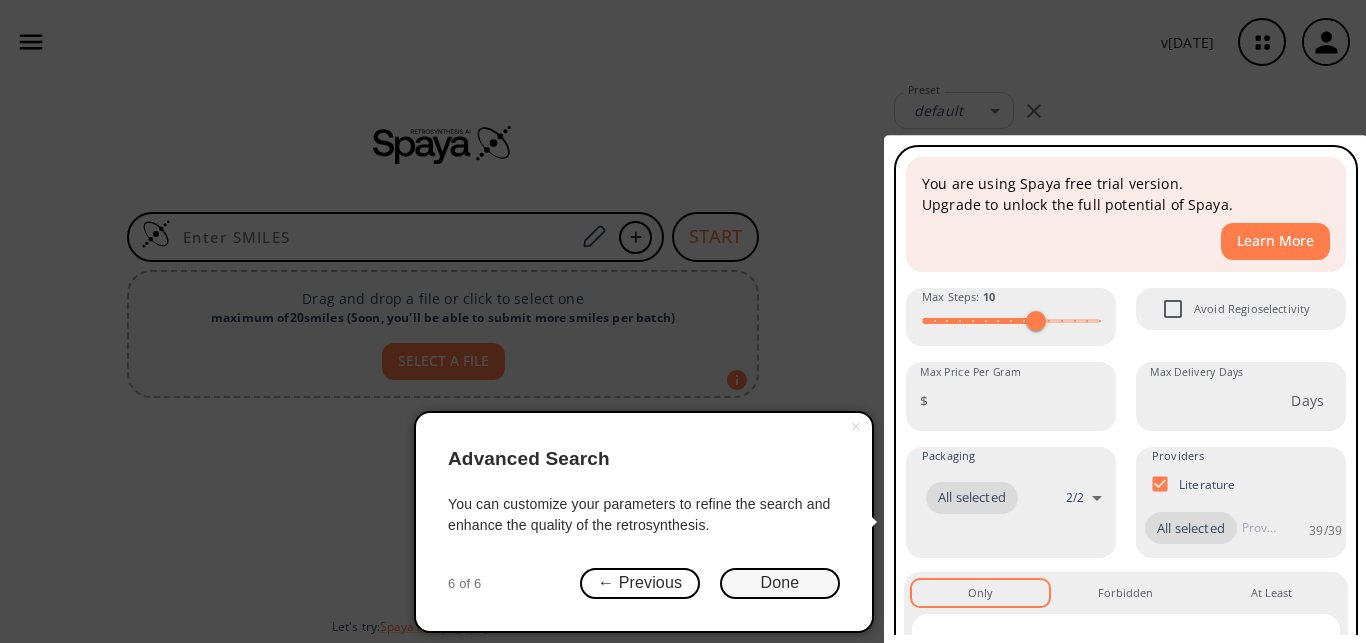 click on "Done" at bounding box center [780, 583] 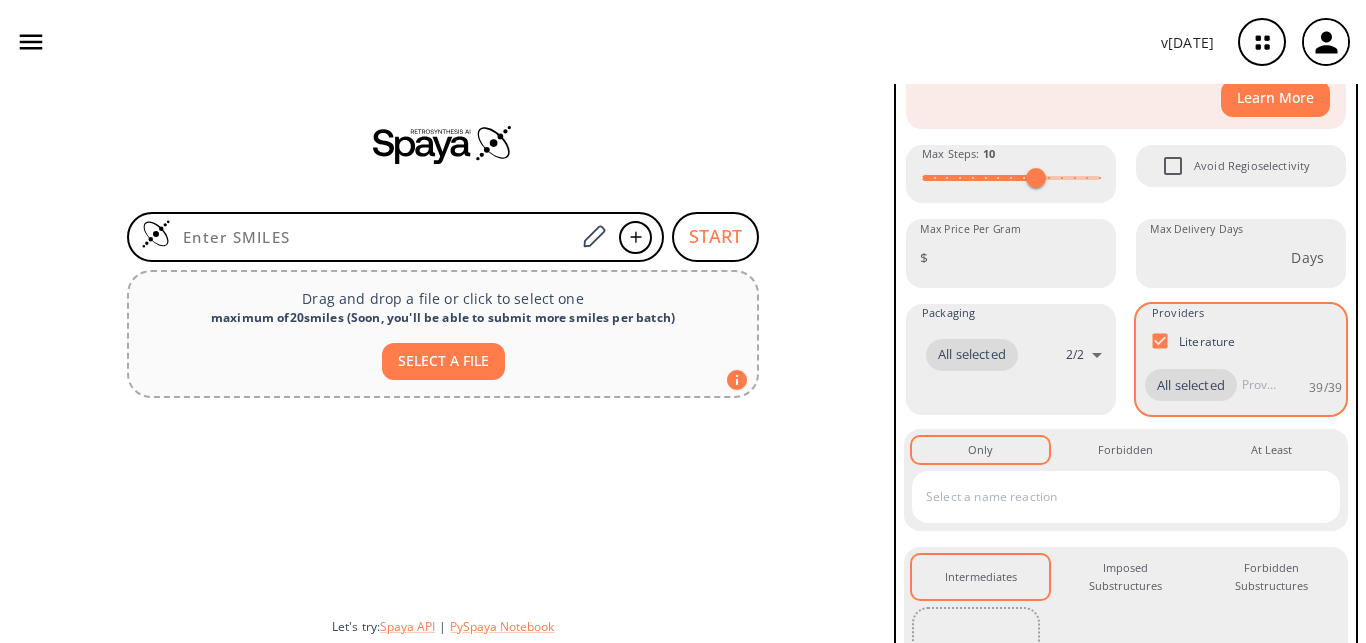 scroll, scrollTop: 264, scrollLeft: 0, axis: vertical 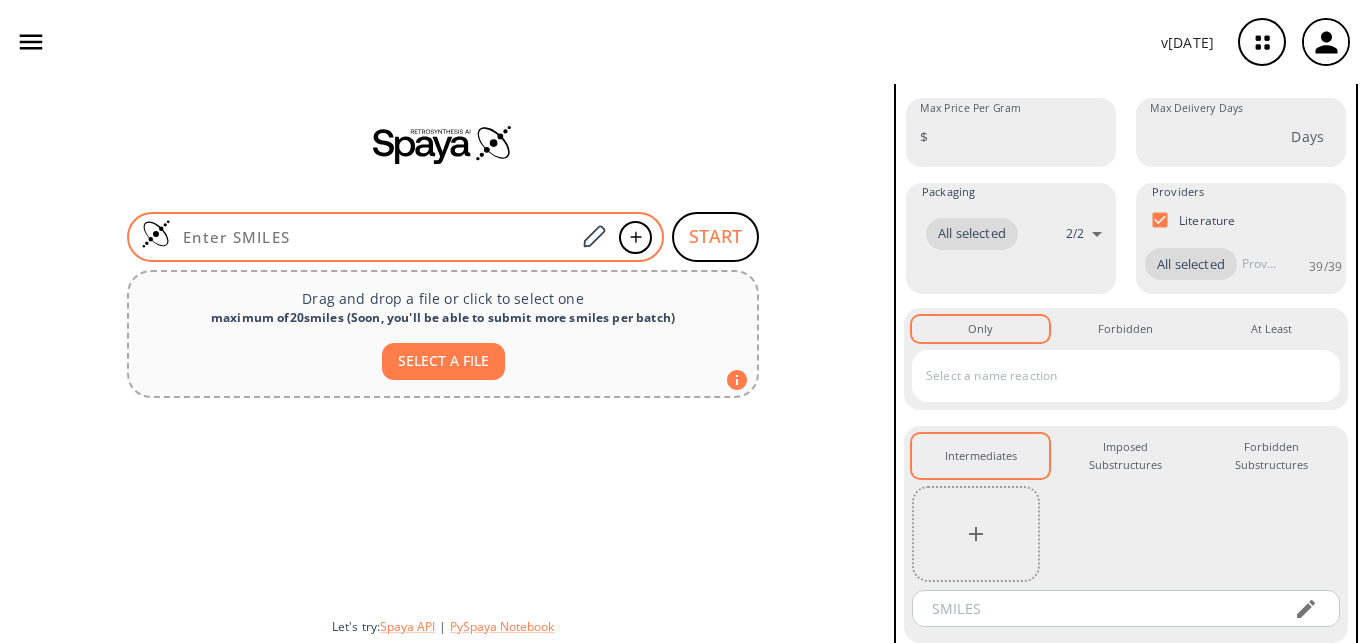 click at bounding box center [395, 237] 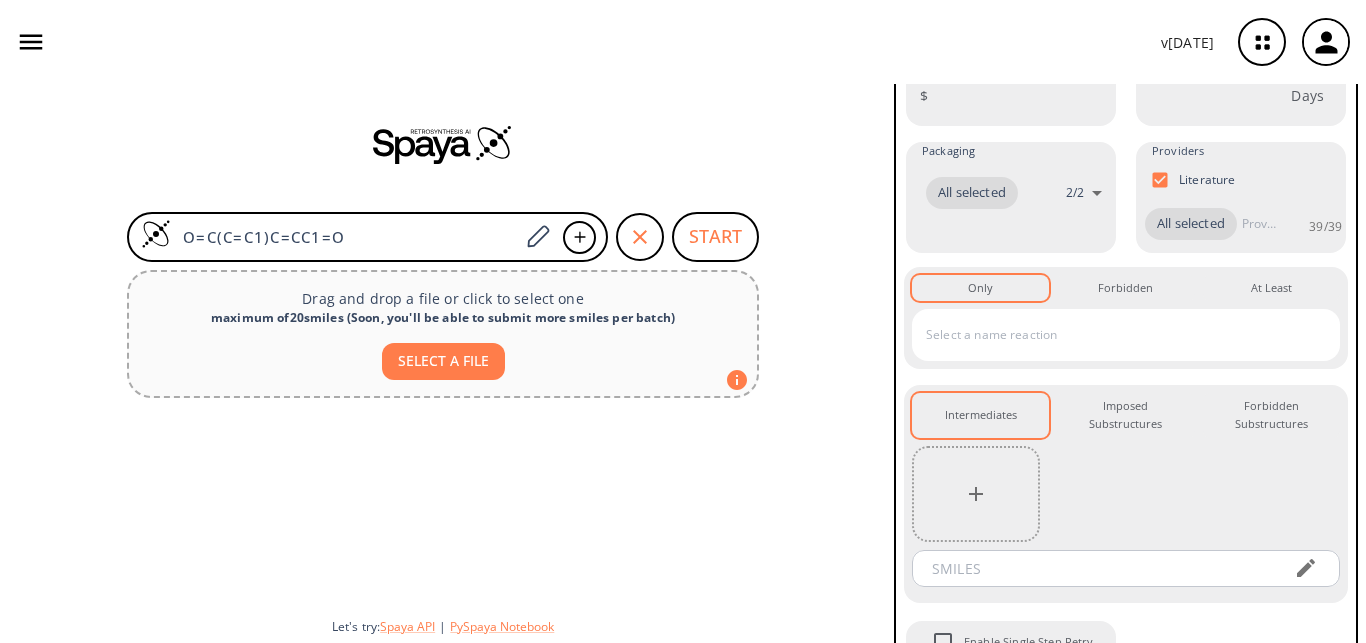 scroll, scrollTop: 458, scrollLeft: 0, axis: vertical 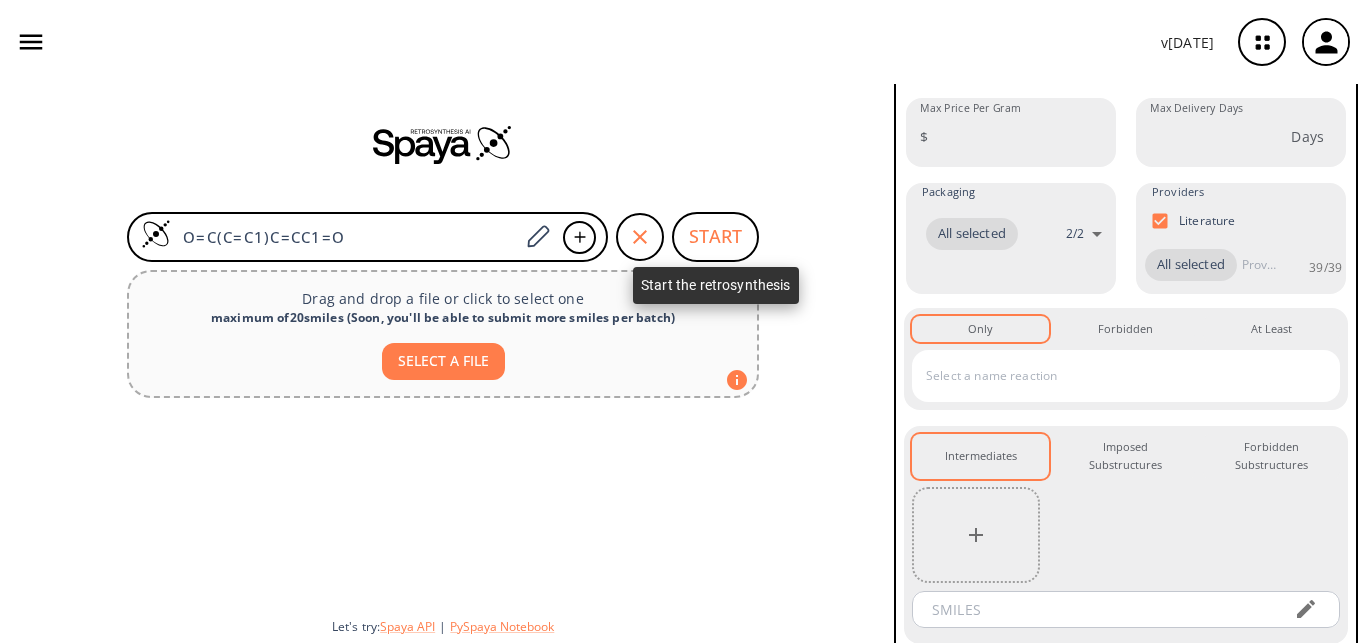 click on "START" at bounding box center (715, 237) 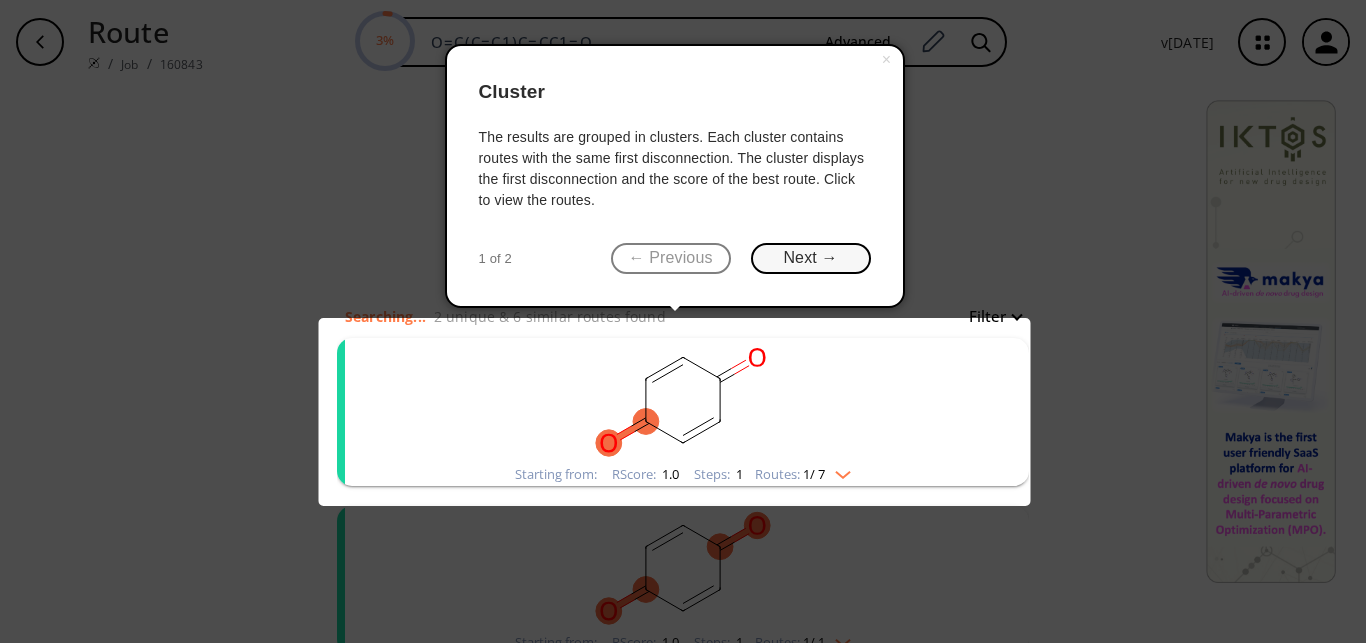 click on "Next →" at bounding box center (811, 258) 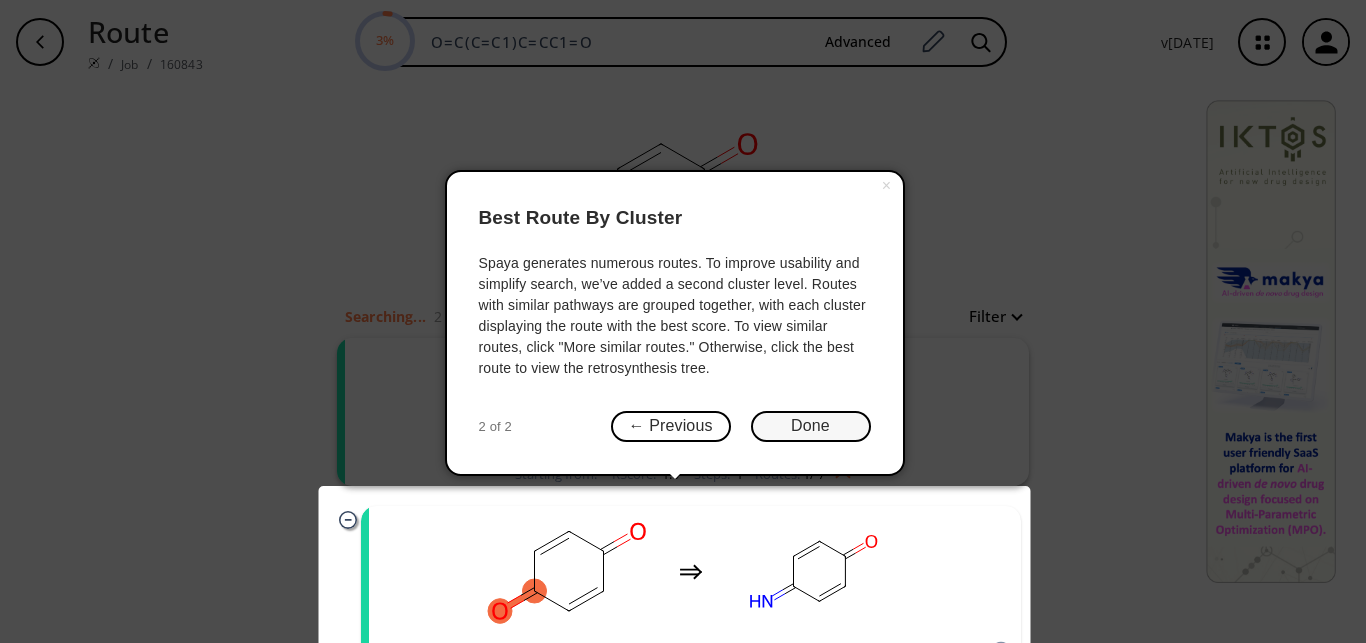 click on "Done" at bounding box center [811, 426] 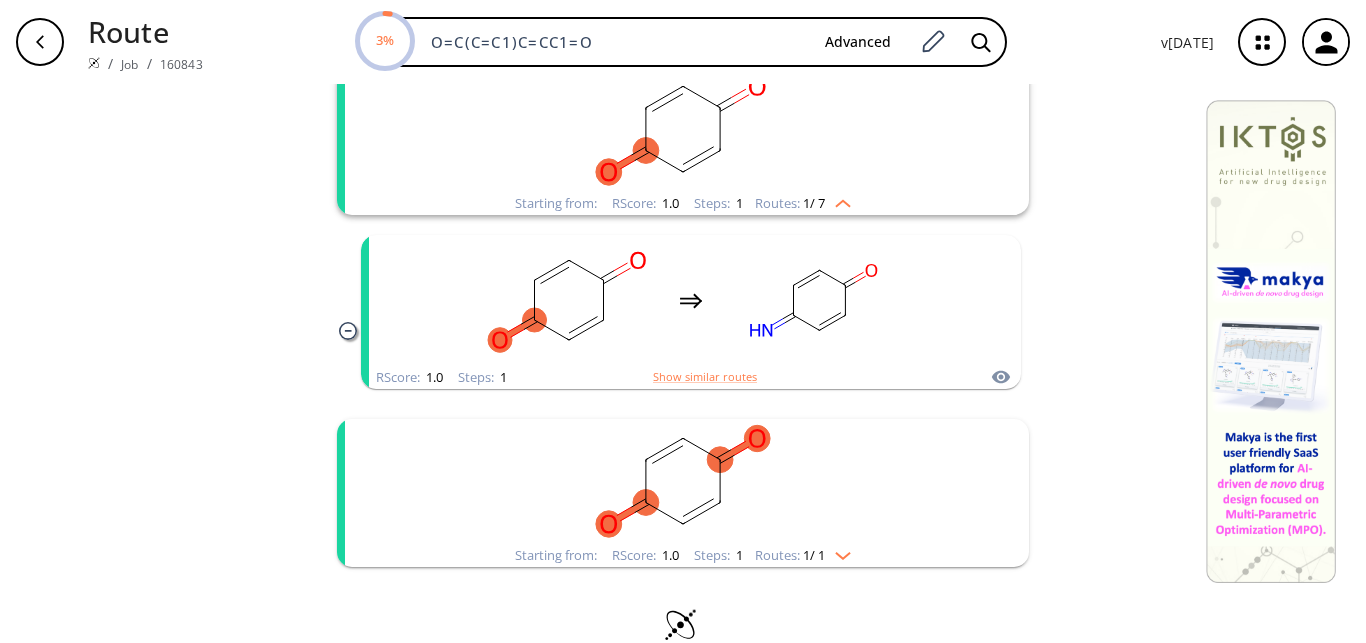 scroll, scrollTop: 305, scrollLeft: 0, axis: vertical 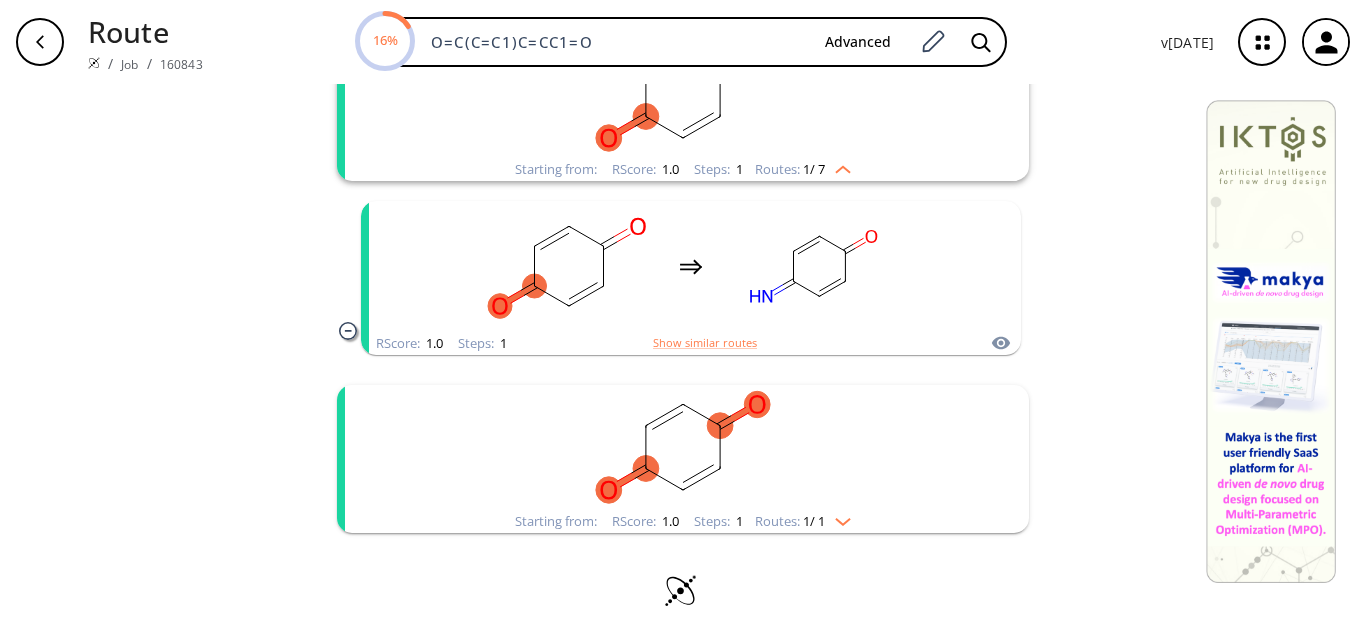 click 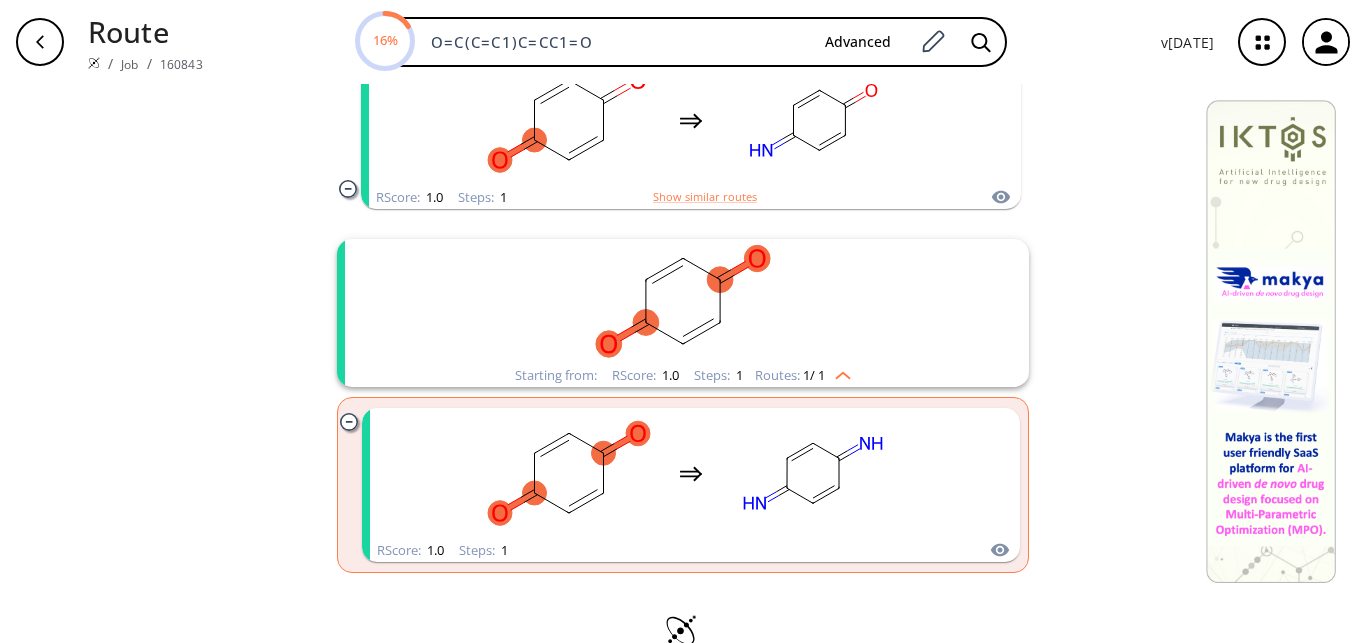 scroll, scrollTop: 491, scrollLeft: 0, axis: vertical 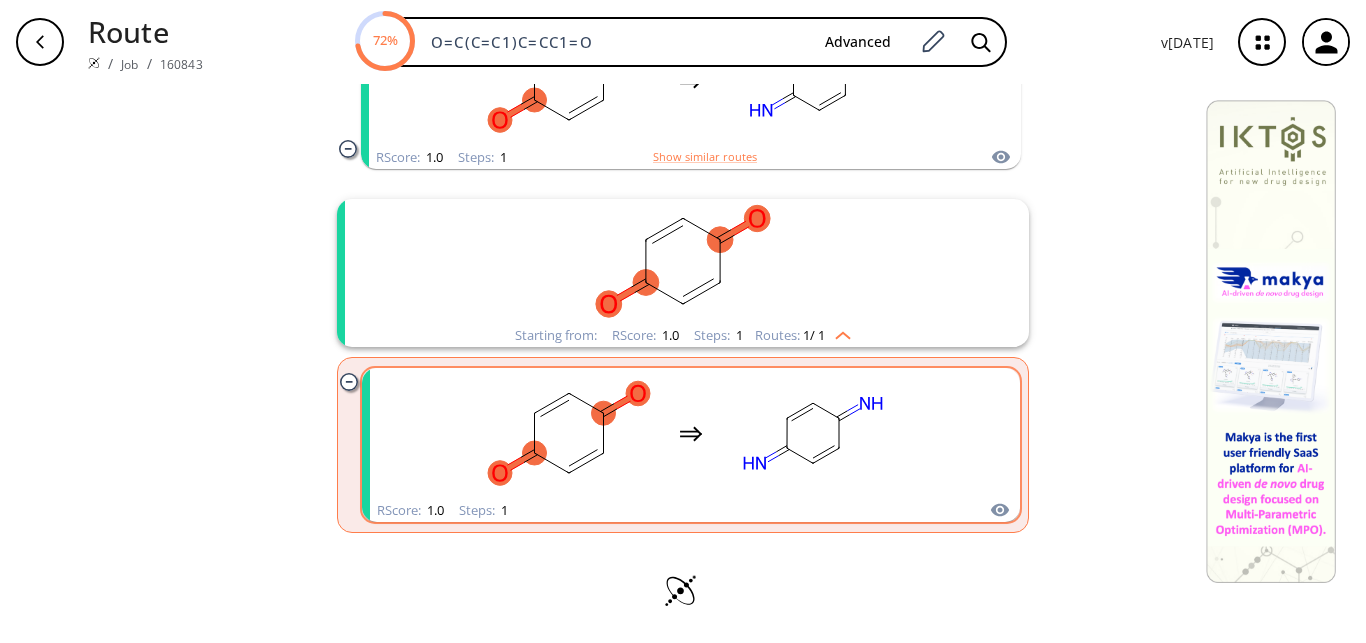 click 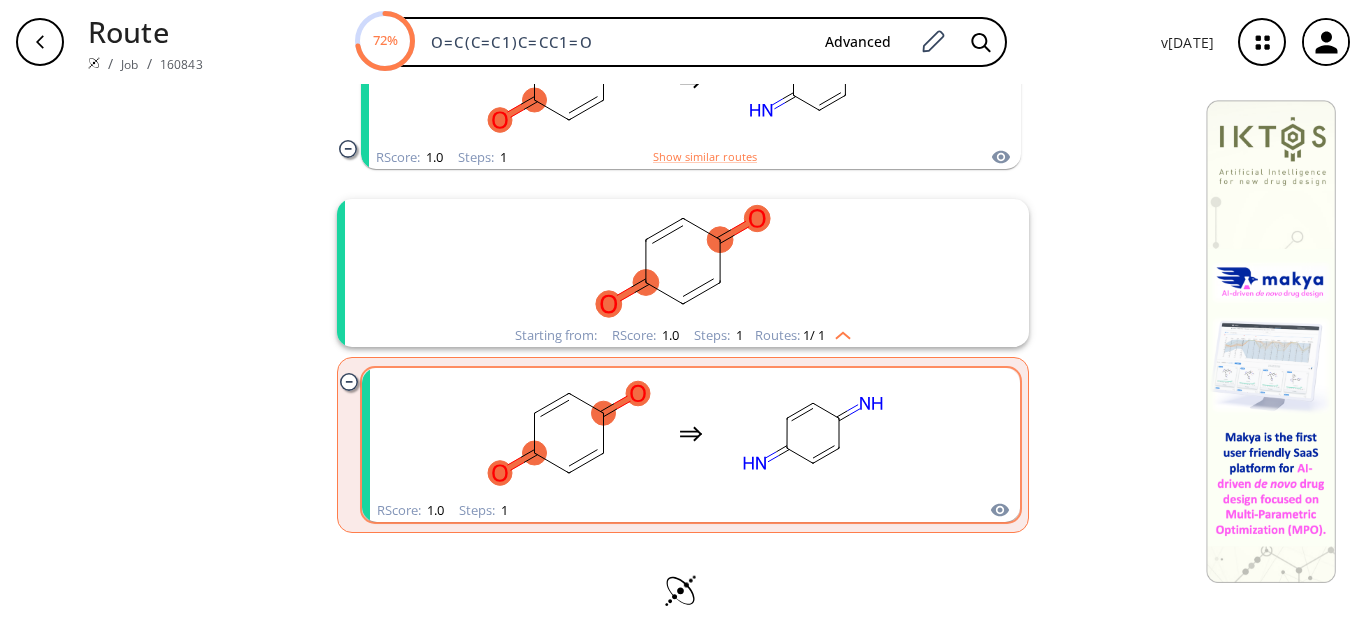 scroll, scrollTop: 0, scrollLeft: 0, axis: both 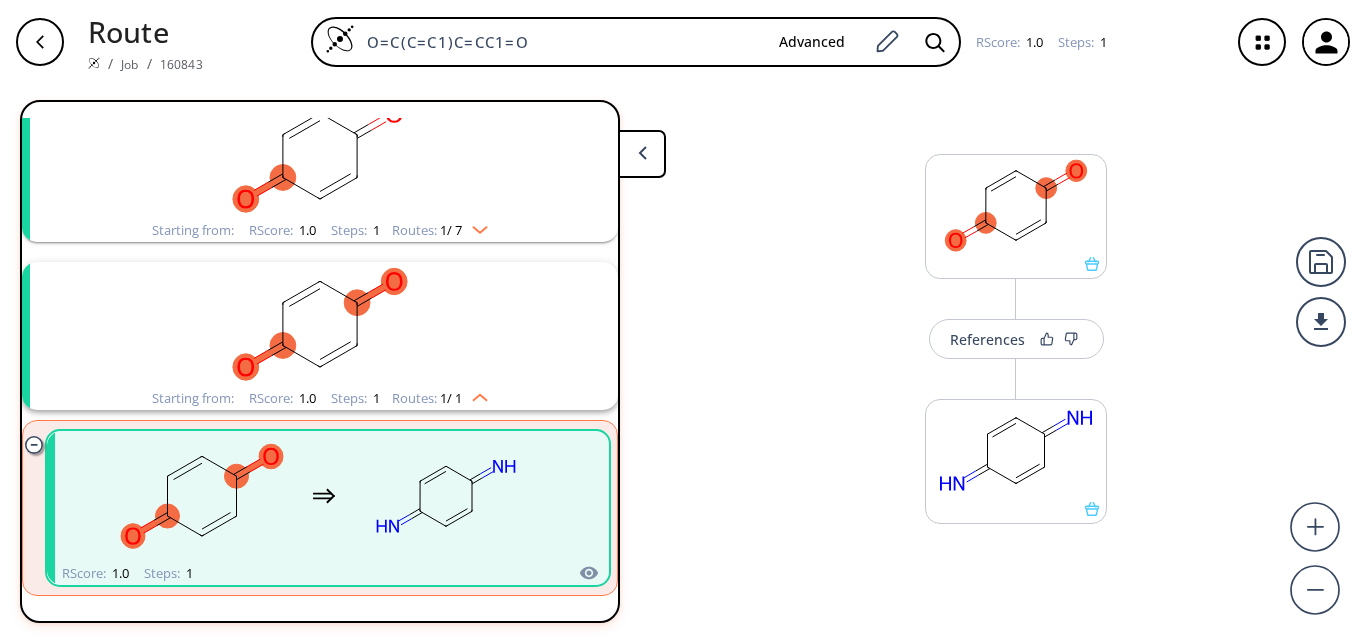click 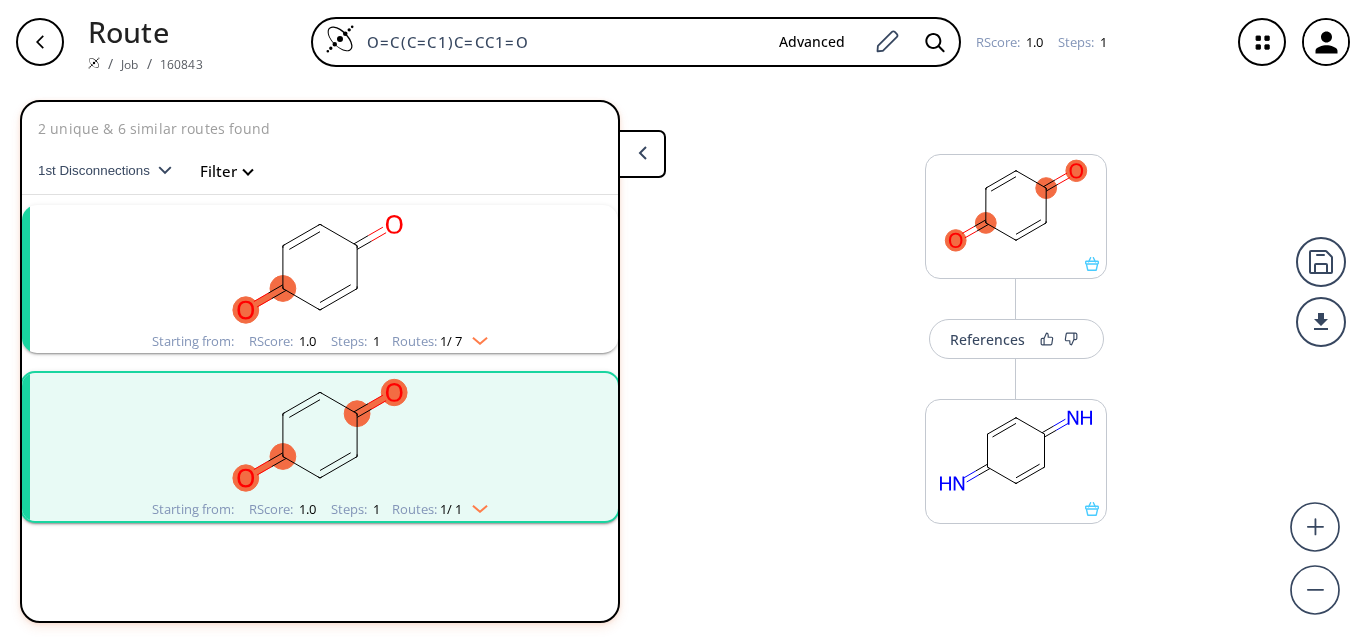 scroll, scrollTop: 0, scrollLeft: 0, axis: both 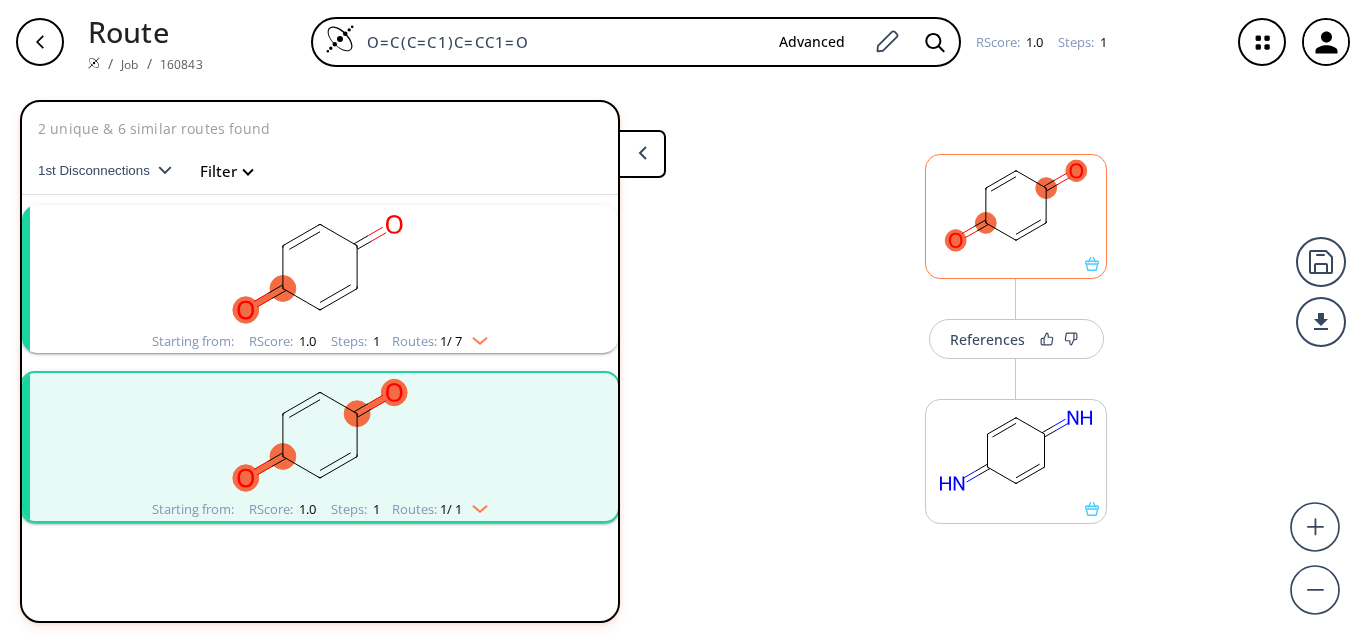 click 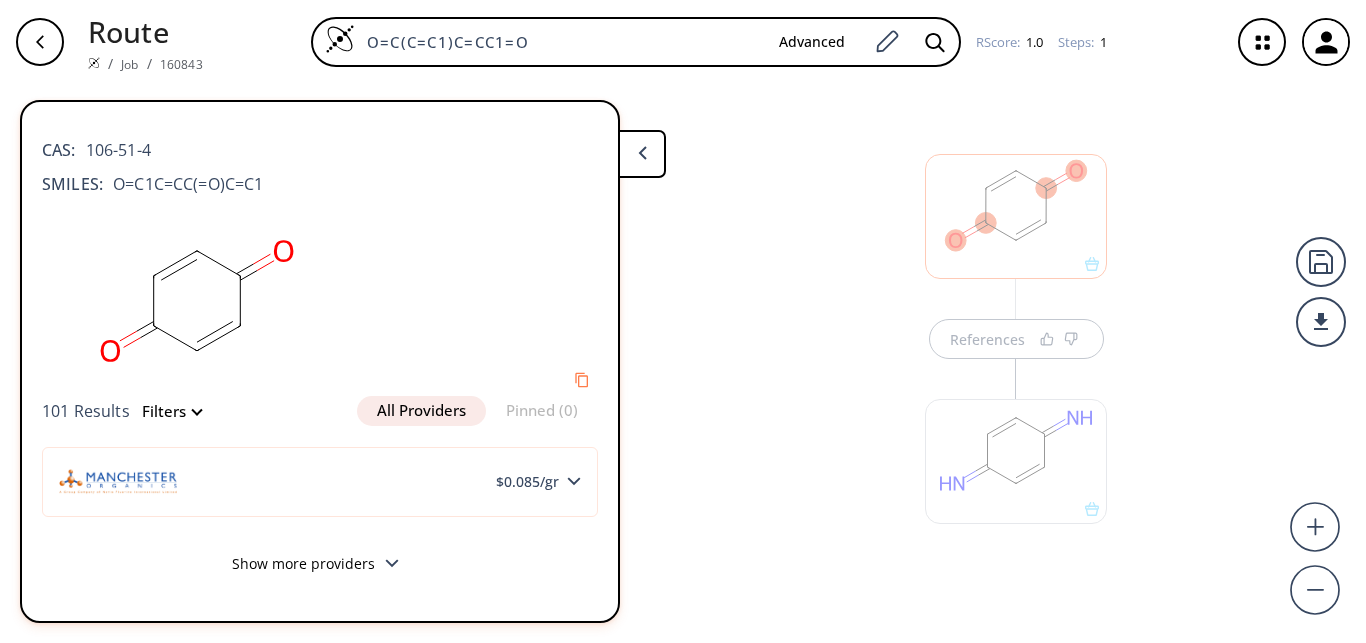 click on "Show more providers" at bounding box center (320, 566) 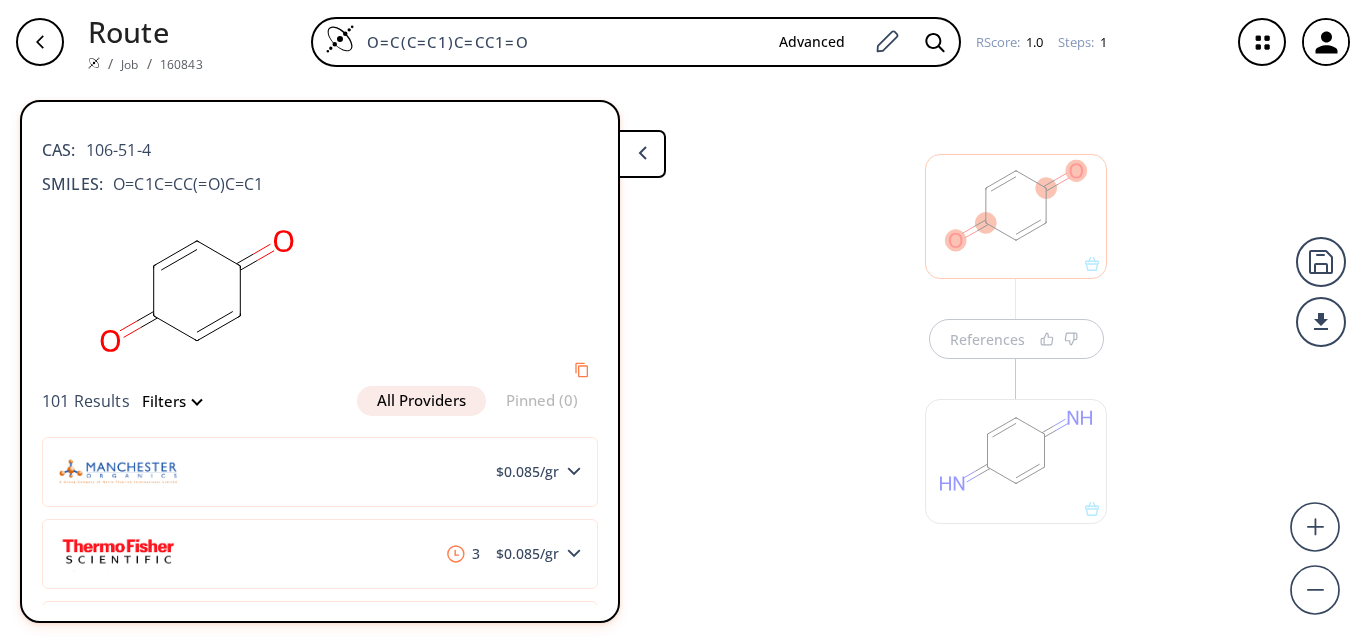 click at bounding box center (642, 154) 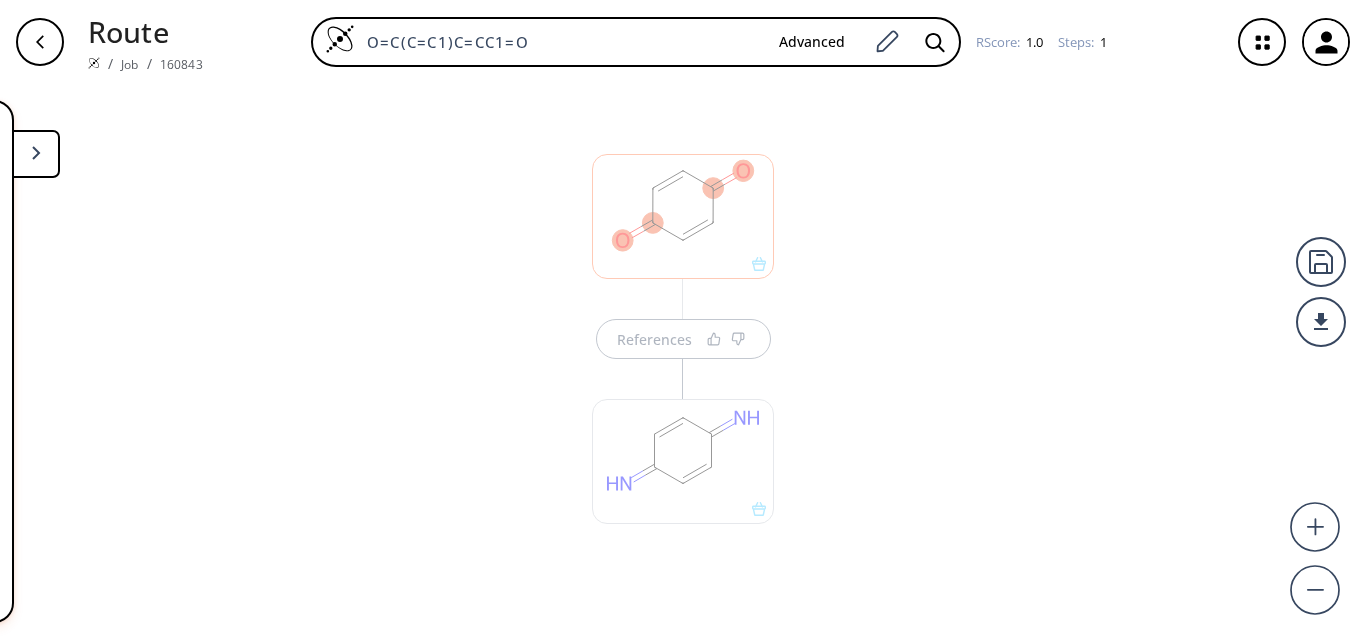 click at bounding box center (36, 154) 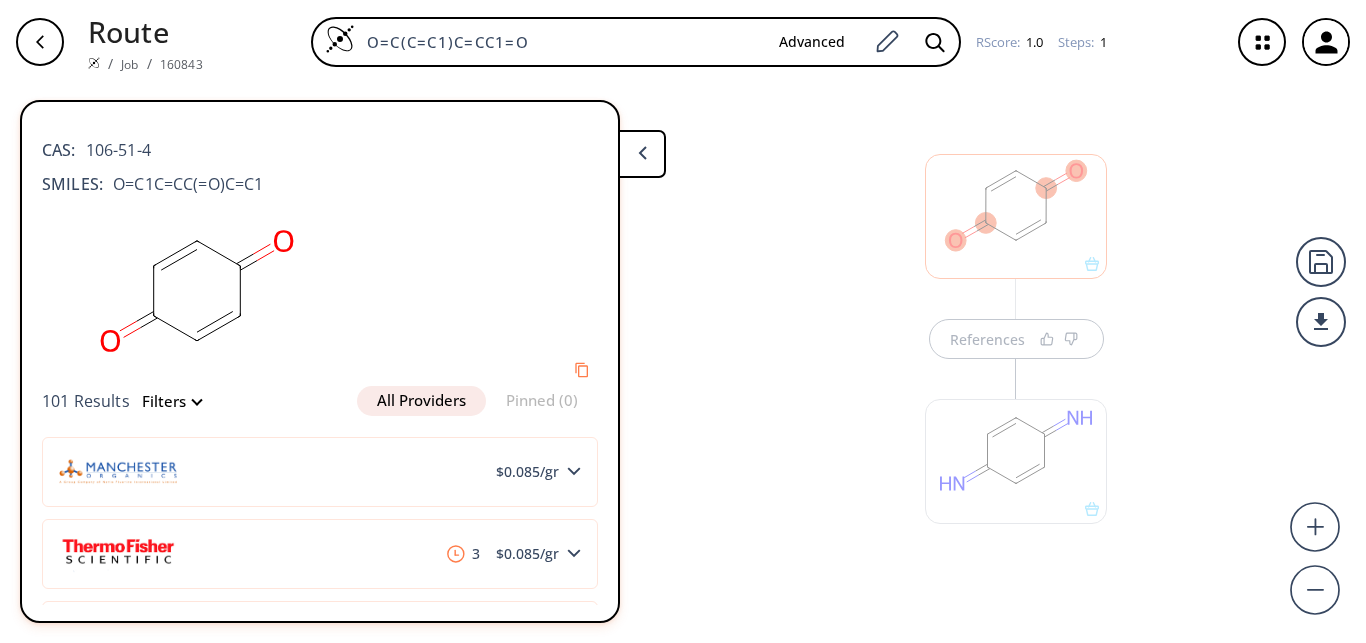 click at bounding box center [1016, 216] 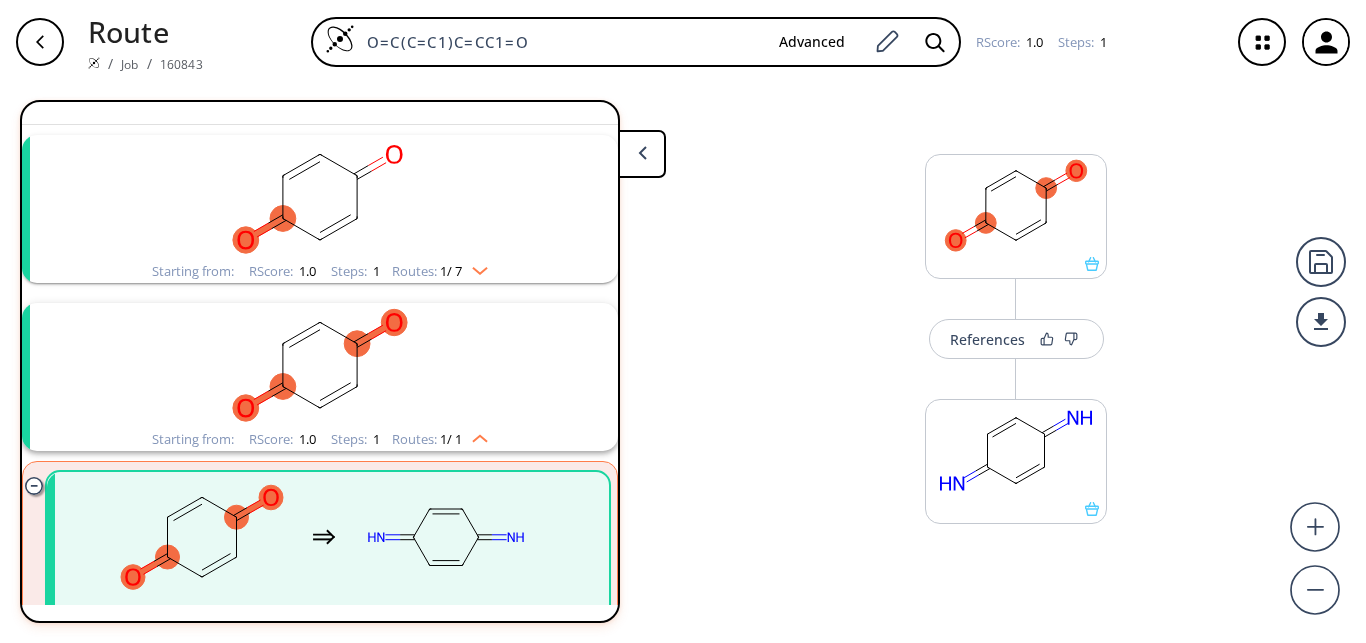 scroll, scrollTop: 112, scrollLeft: 0, axis: vertical 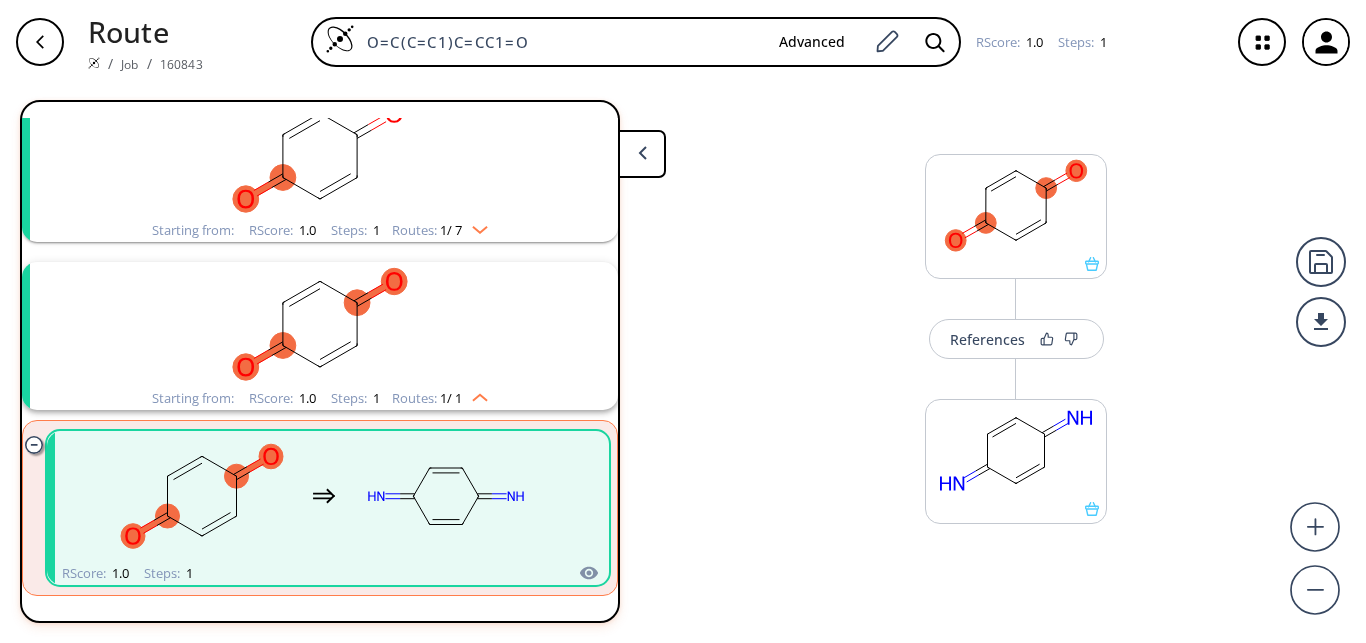 click at bounding box center [642, 154] 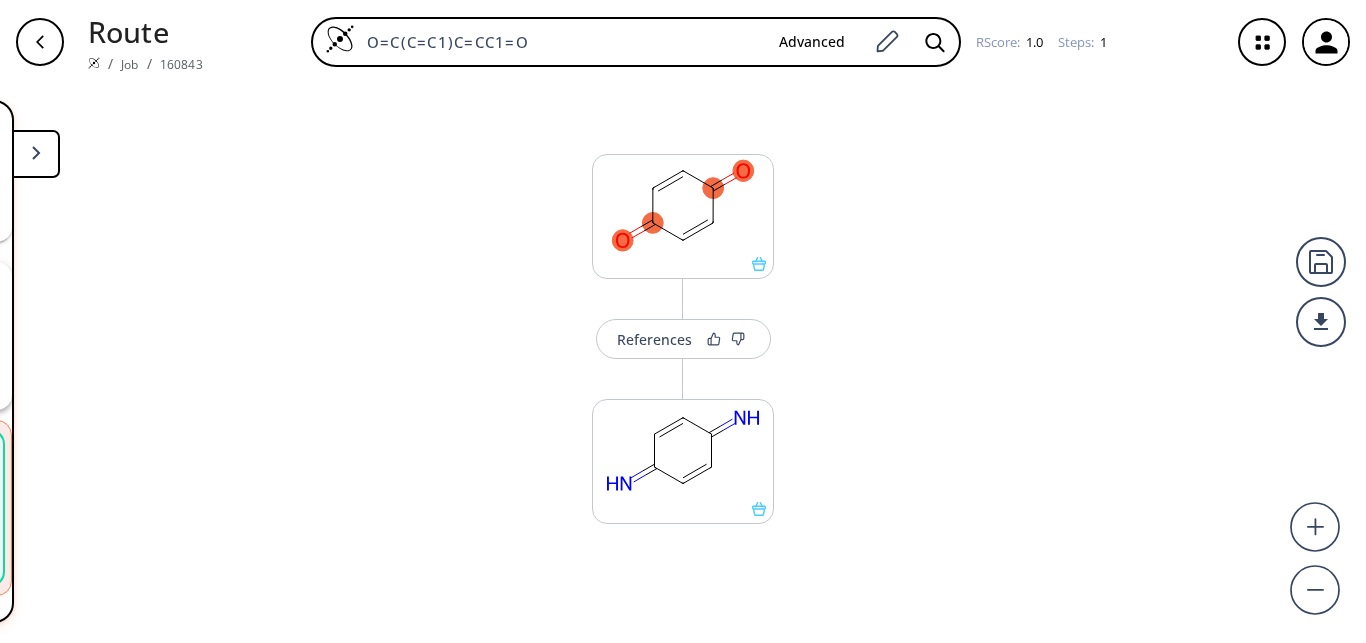 click at bounding box center (36, 154) 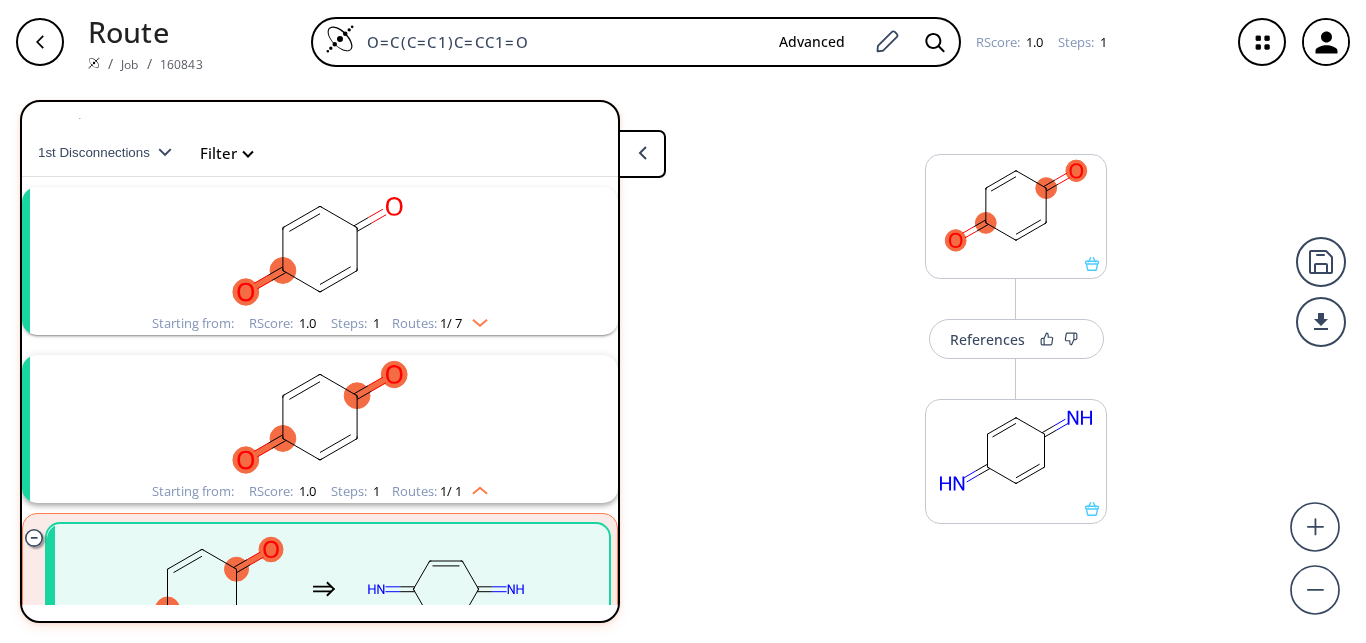 scroll, scrollTop: 0, scrollLeft: 0, axis: both 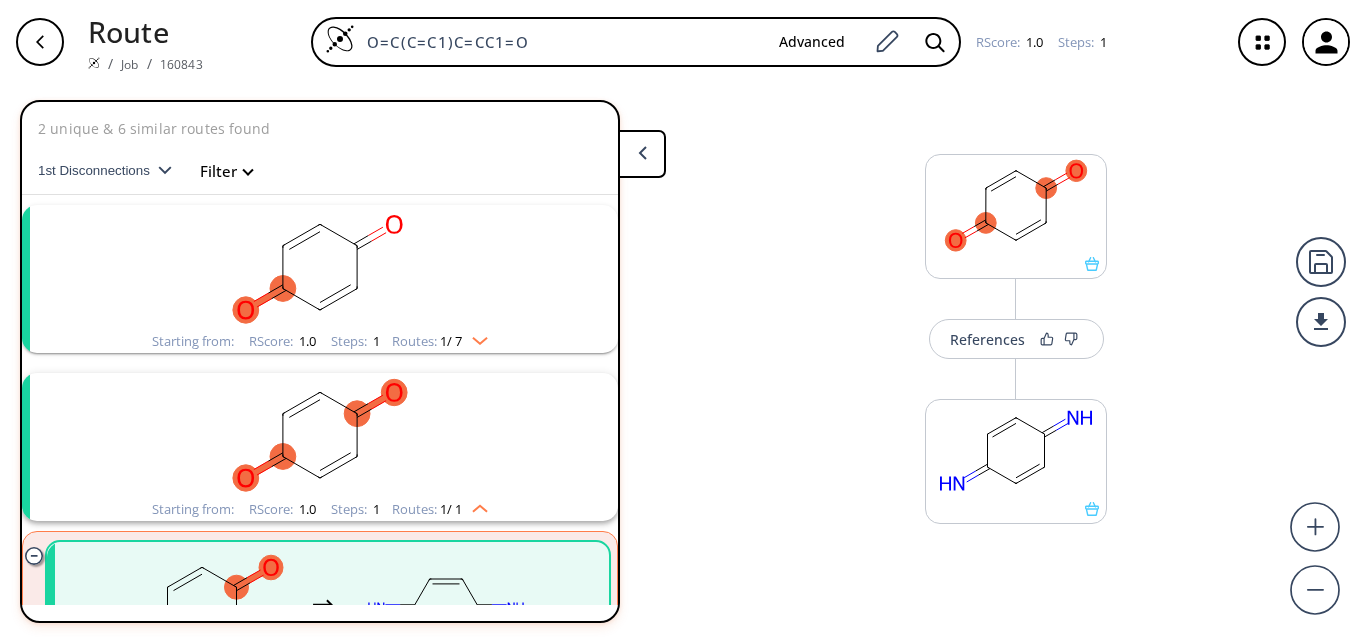 click 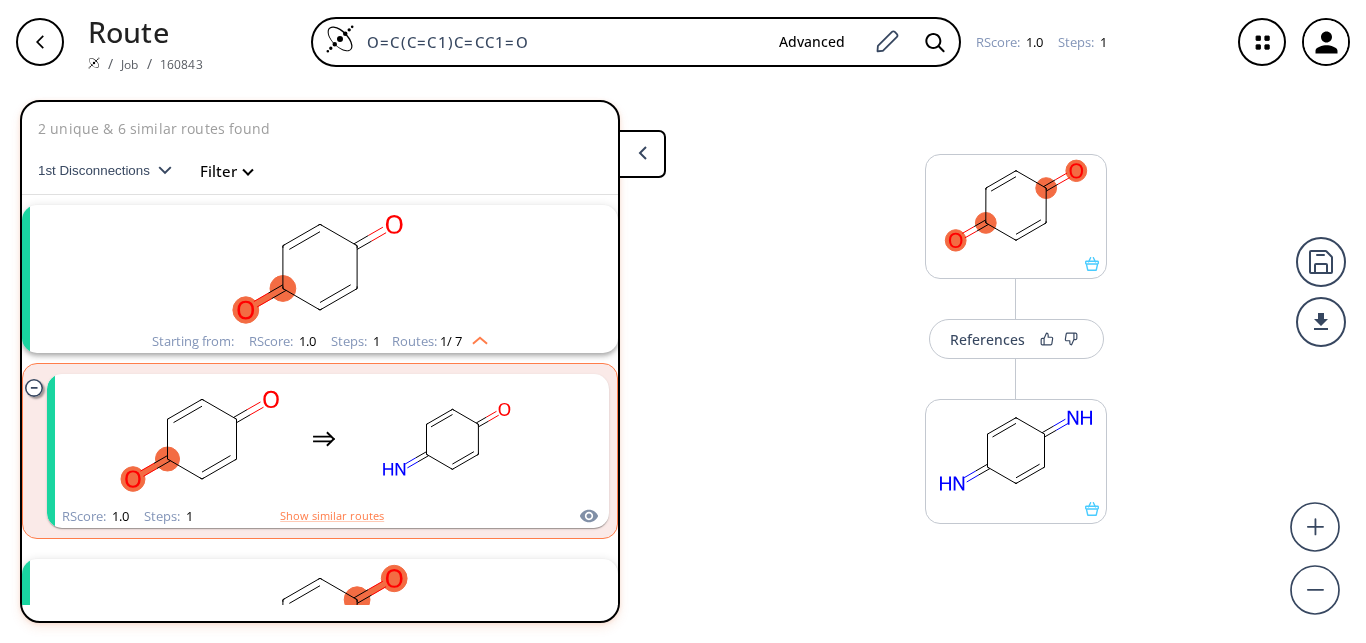 click on "1st Disconnections" at bounding box center (98, 170) 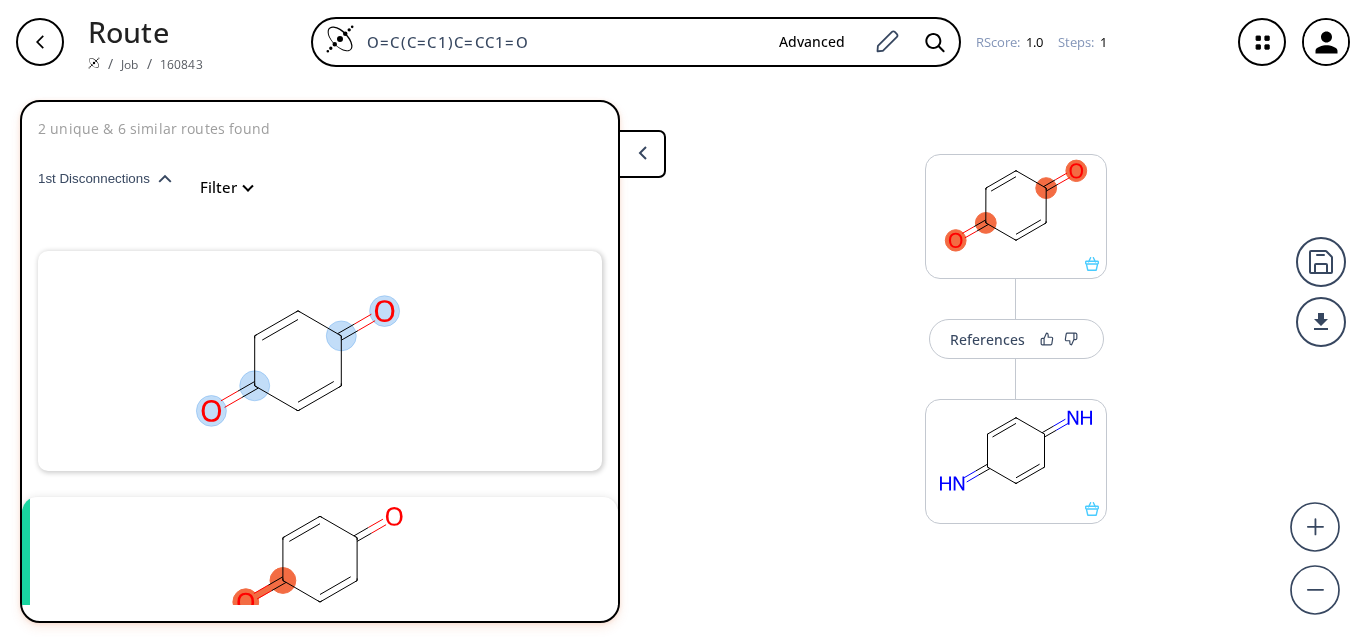 click 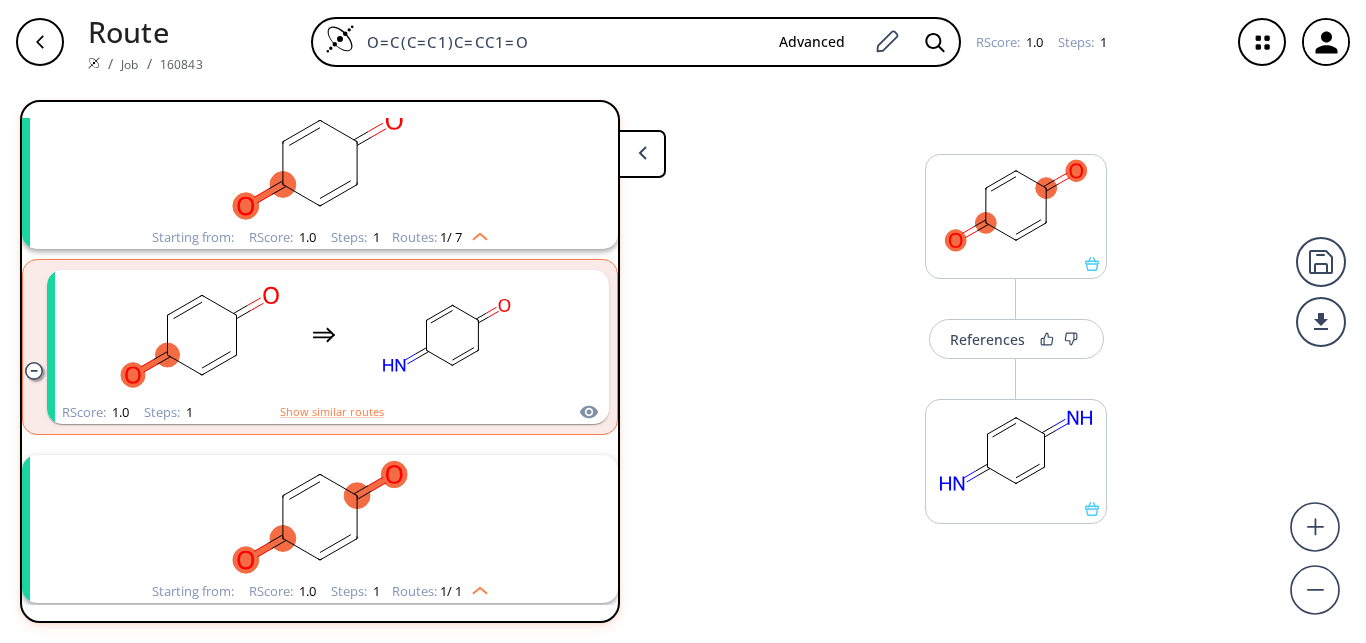 click 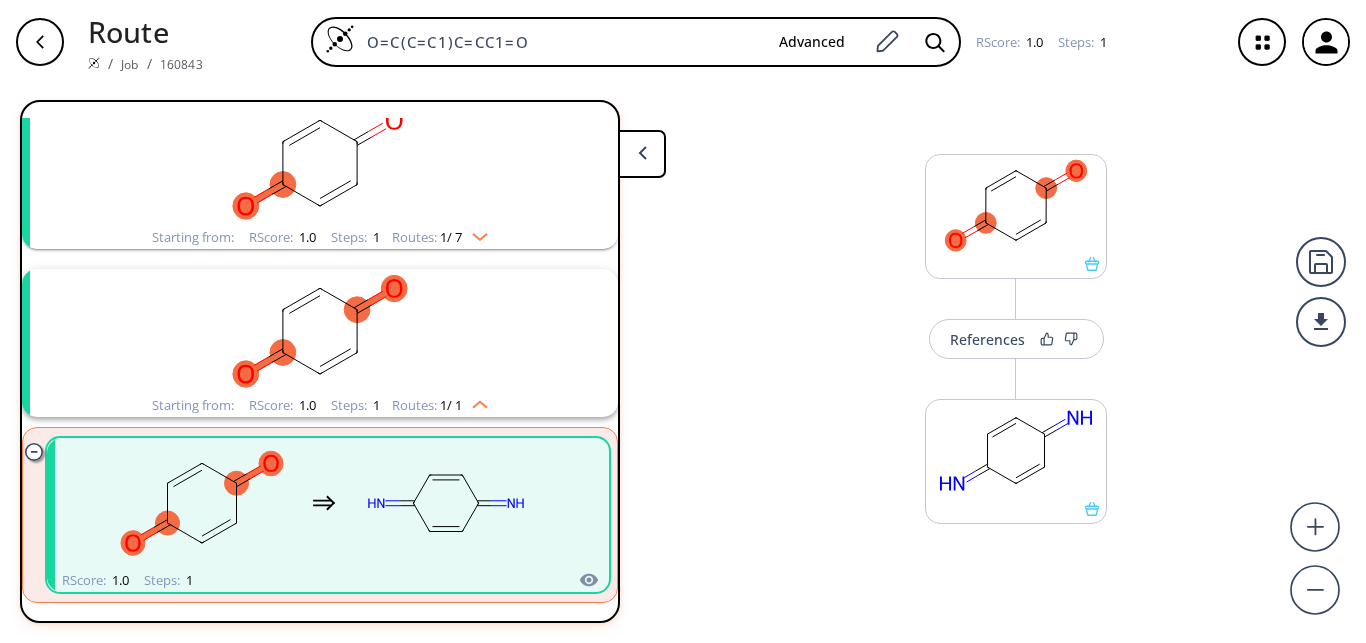click 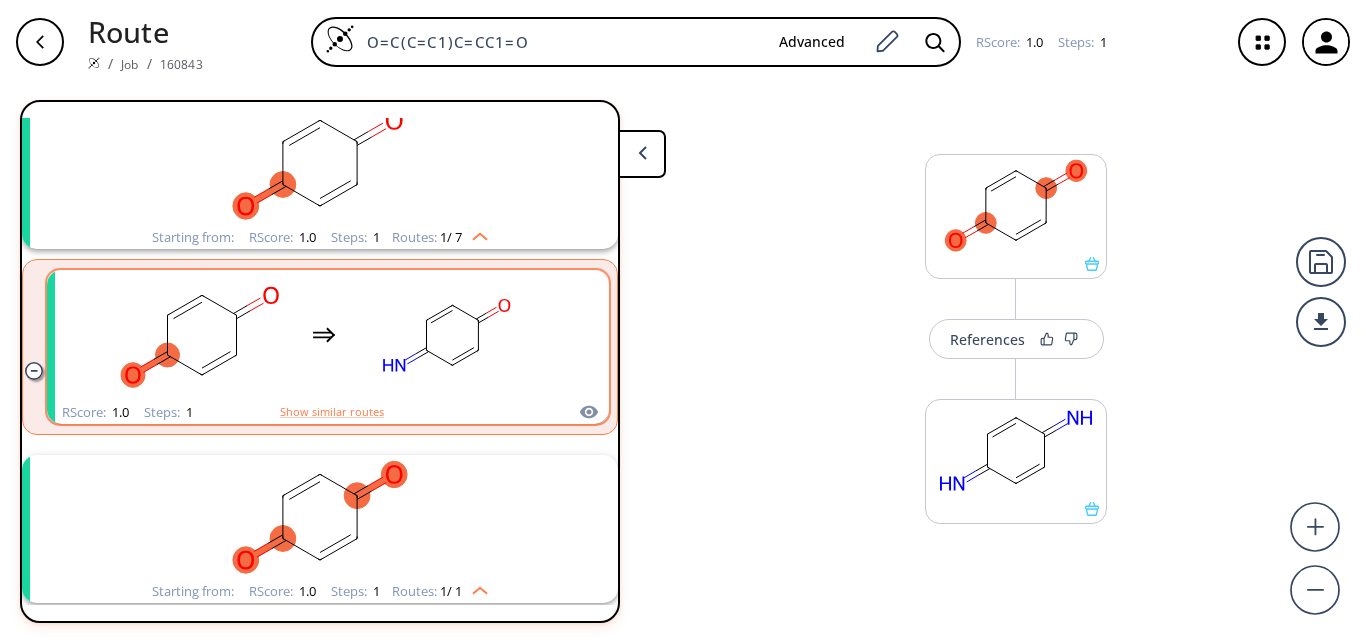 click 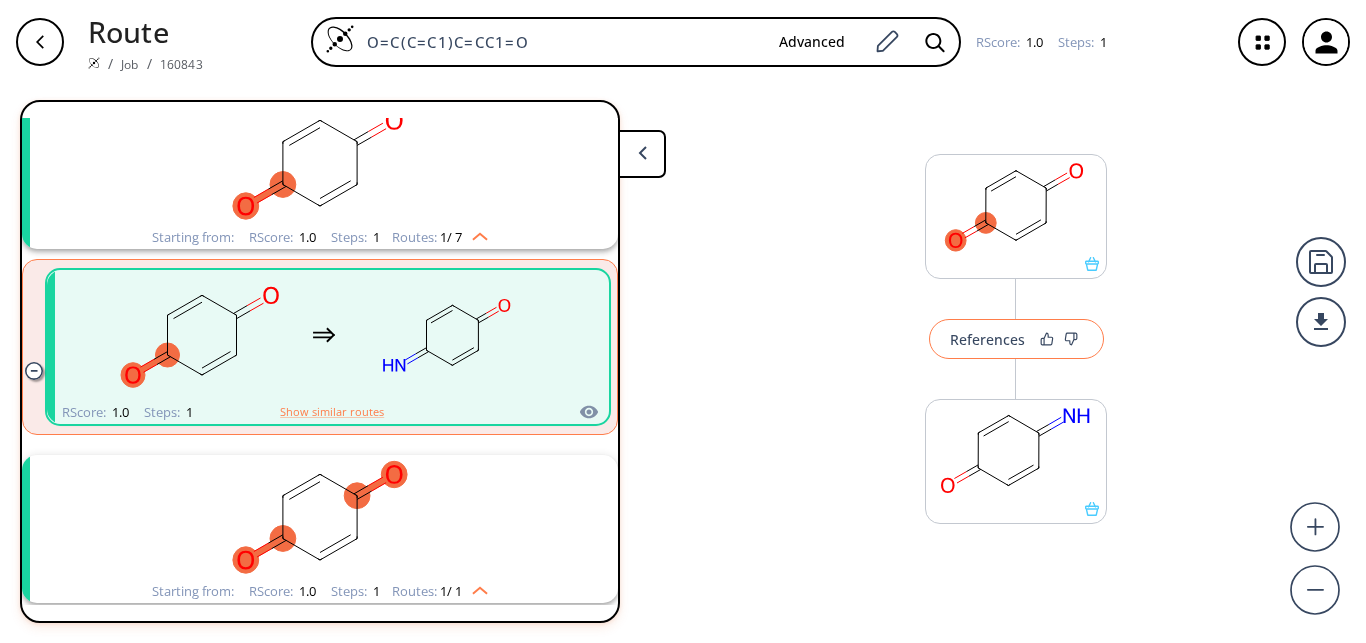 click on "References" at bounding box center (987, 339) 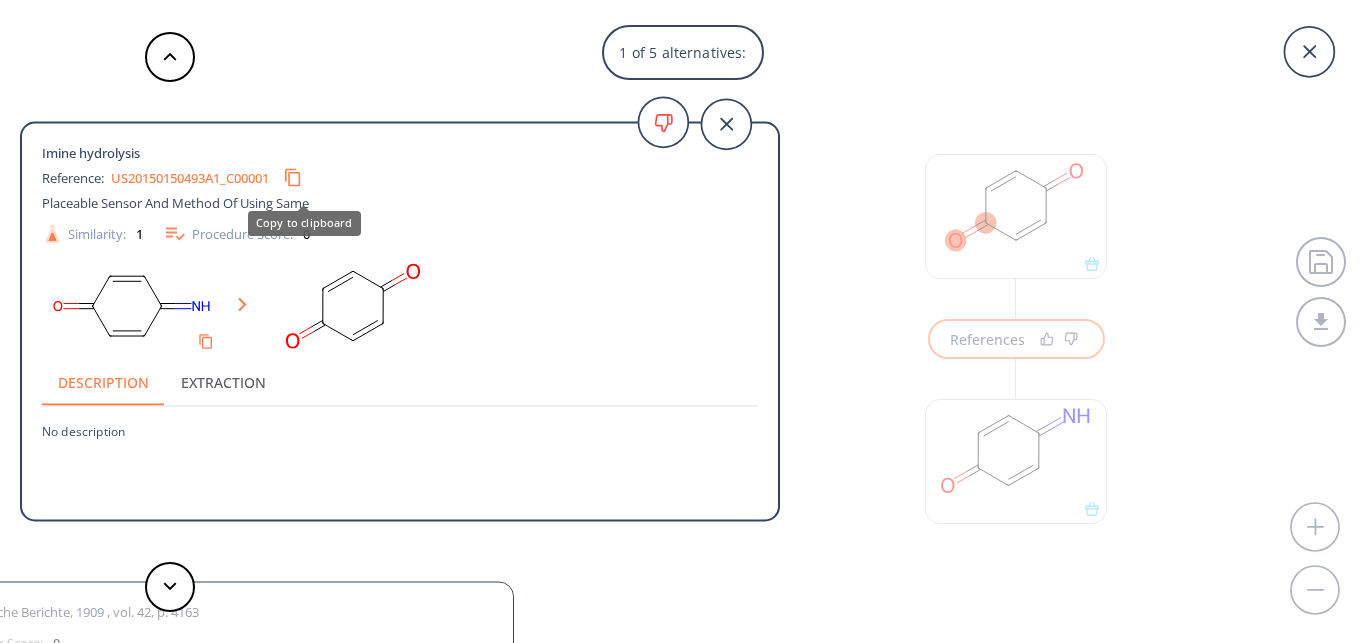 click 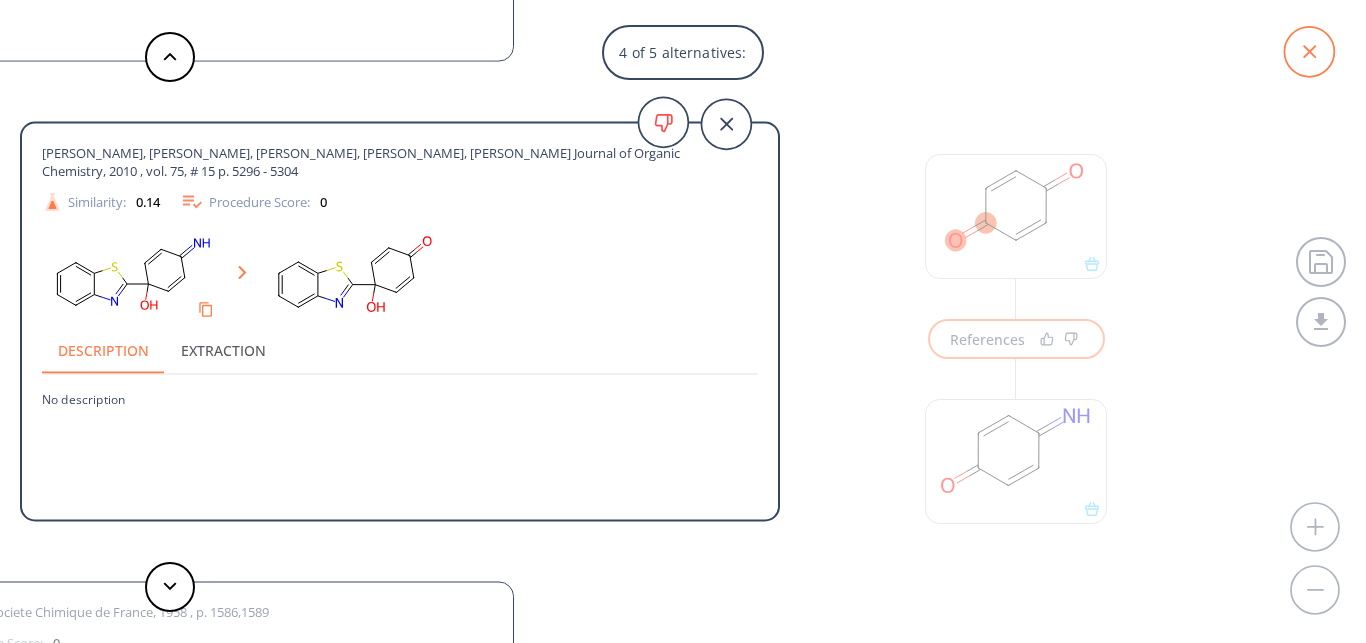 click 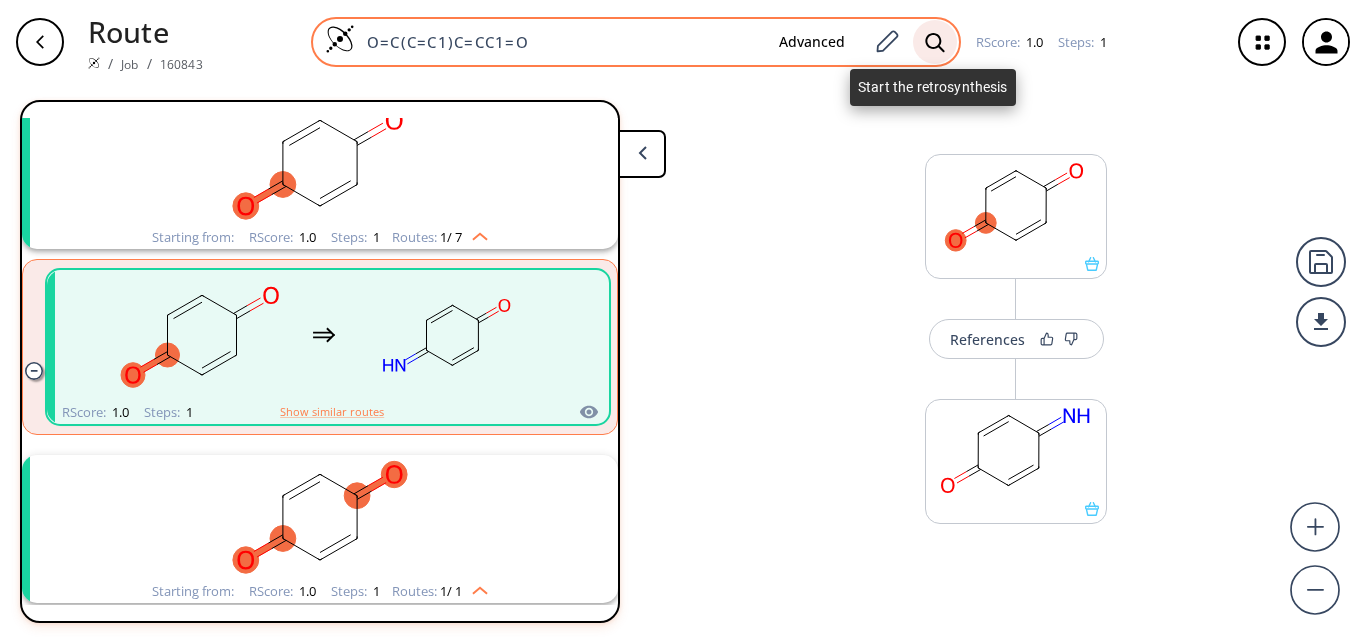 click 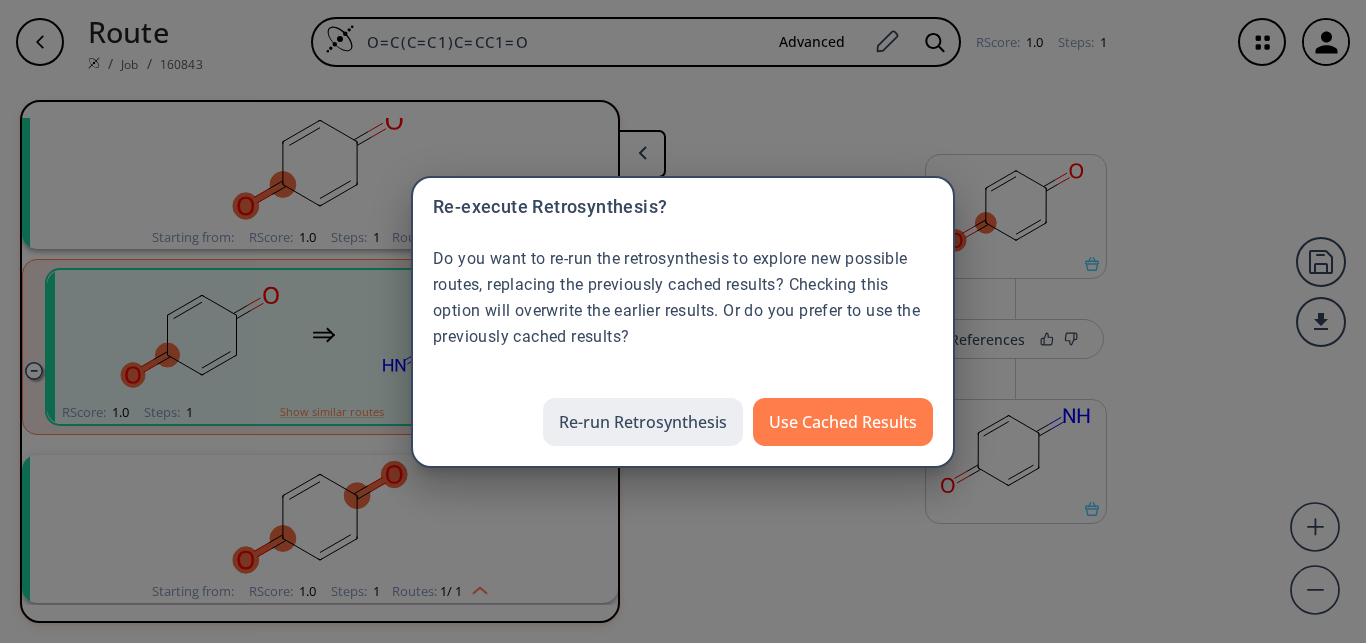 click on "Re-run Retrosynthesis" at bounding box center [643, 422] 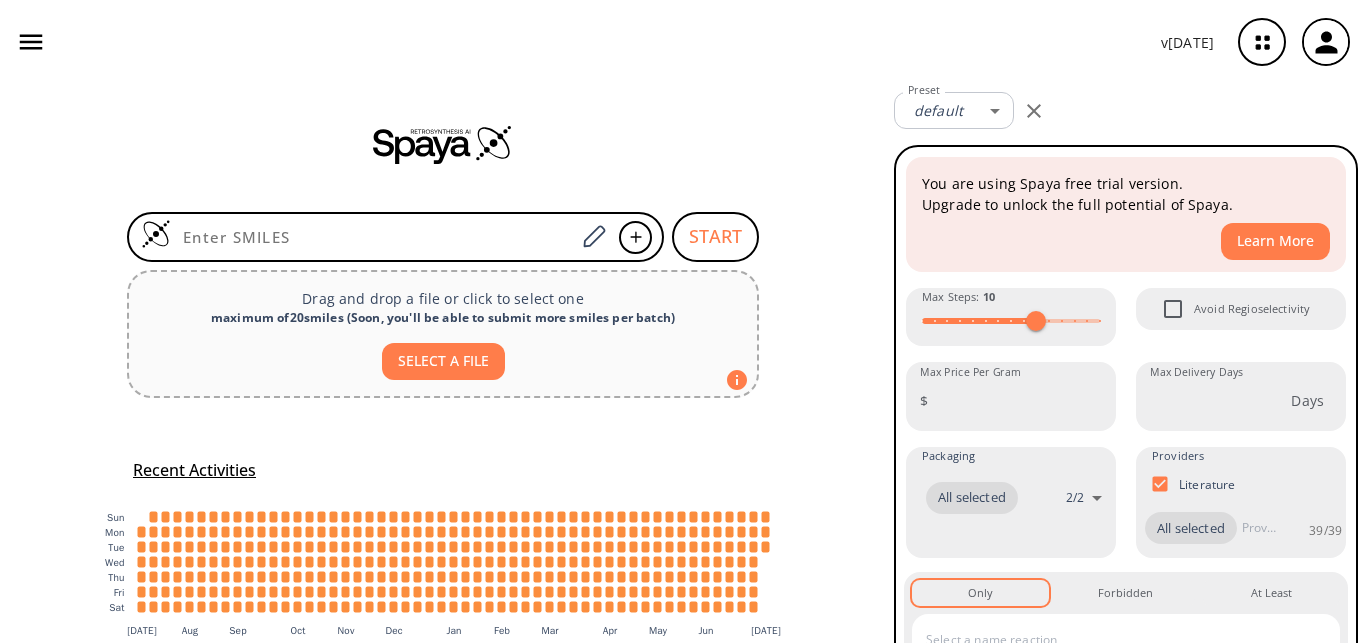 click at bounding box center (373, 237) 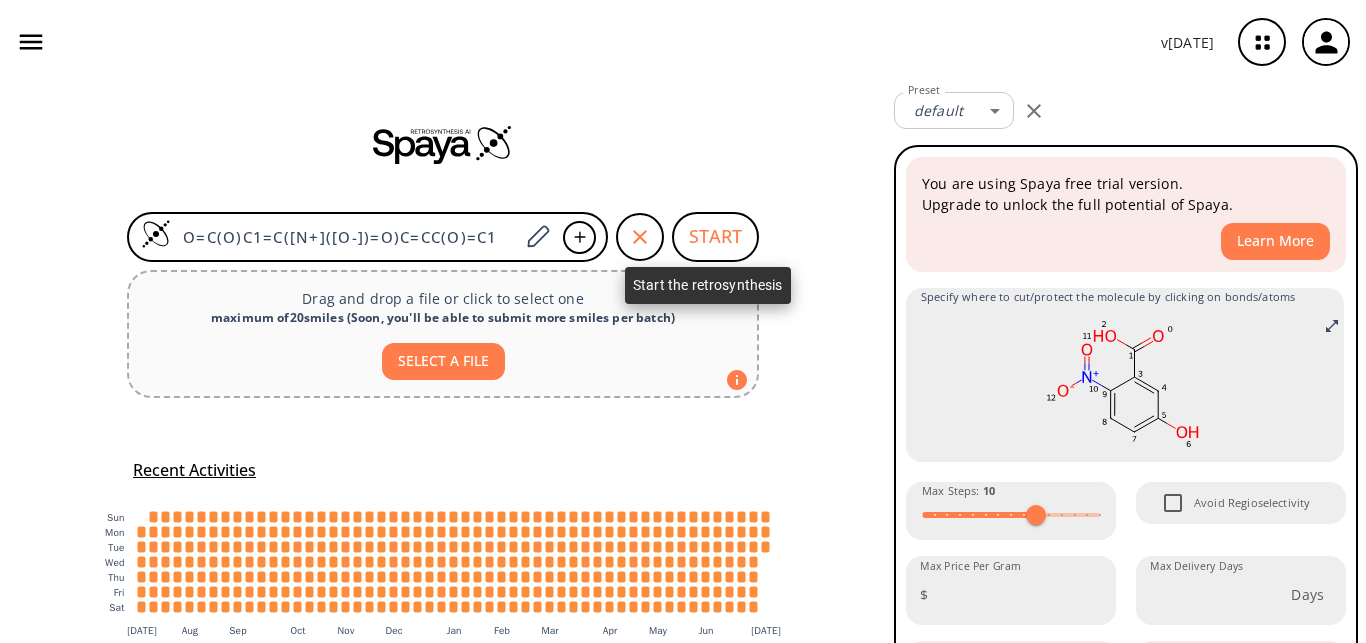 click on "START" at bounding box center (715, 237) 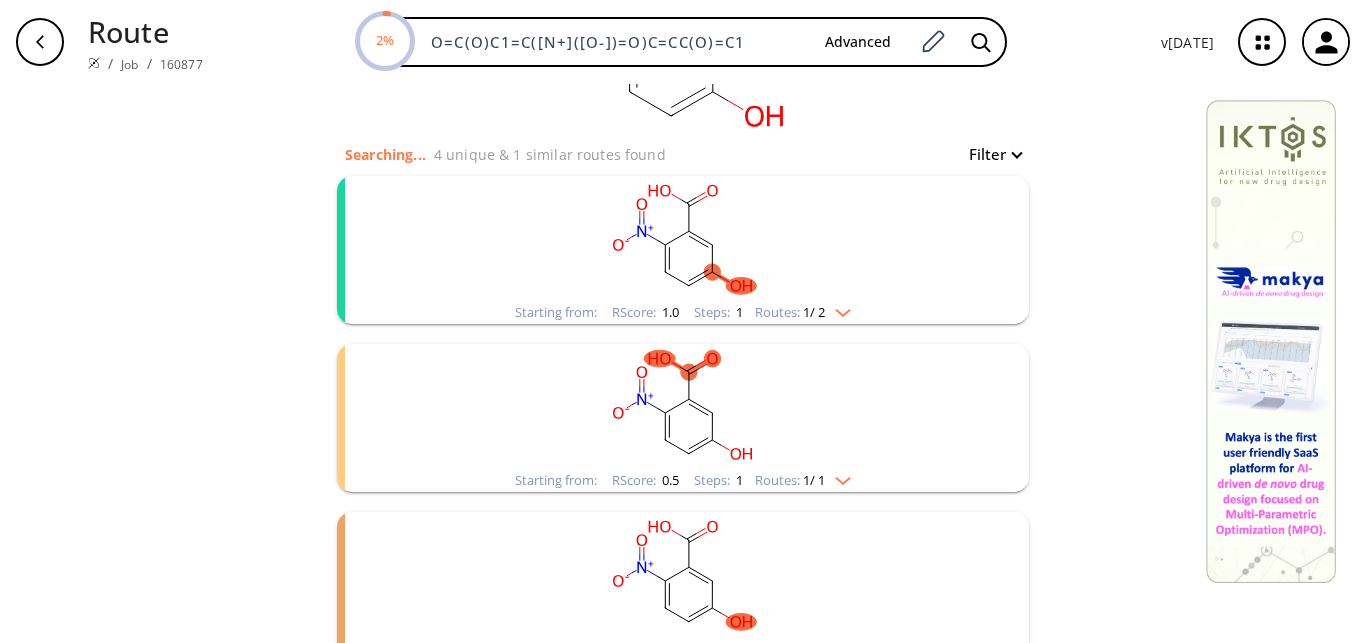scroll, scrollTop: 204, scrollLeft: 0, axis: vertical 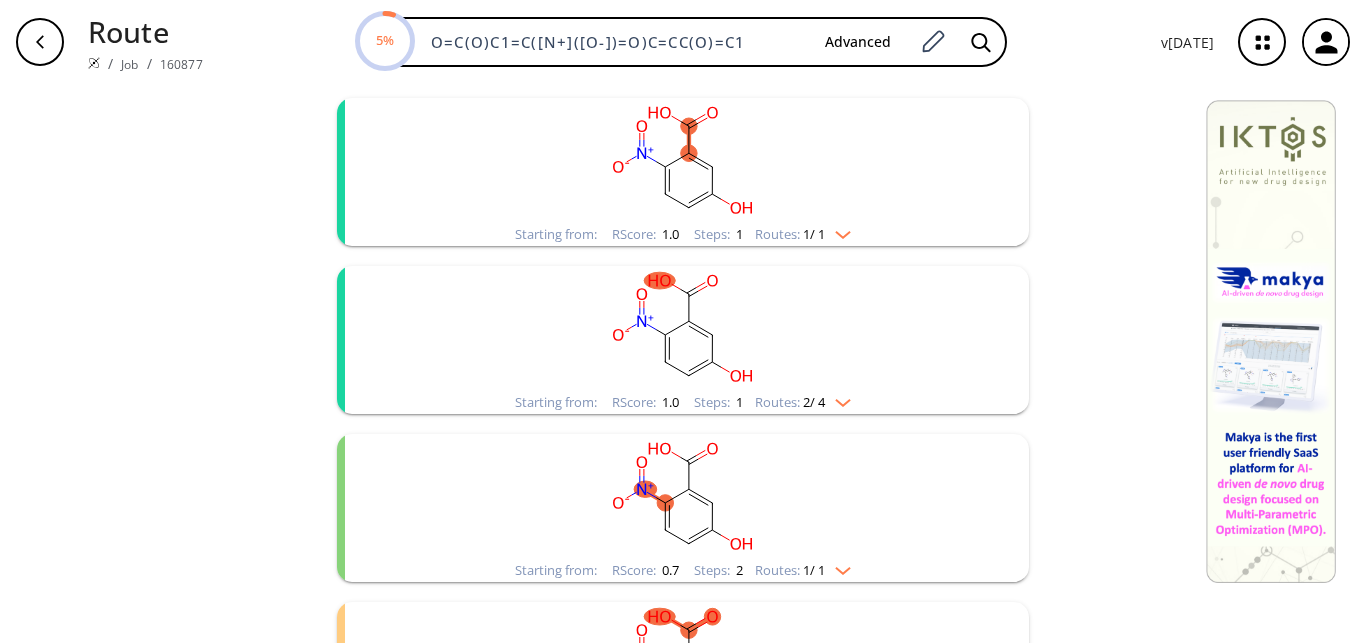 click on "Starting from: RScore :   1.0   Steps :   1   Routes:   1  / 1" at bounding box center [683, 234] 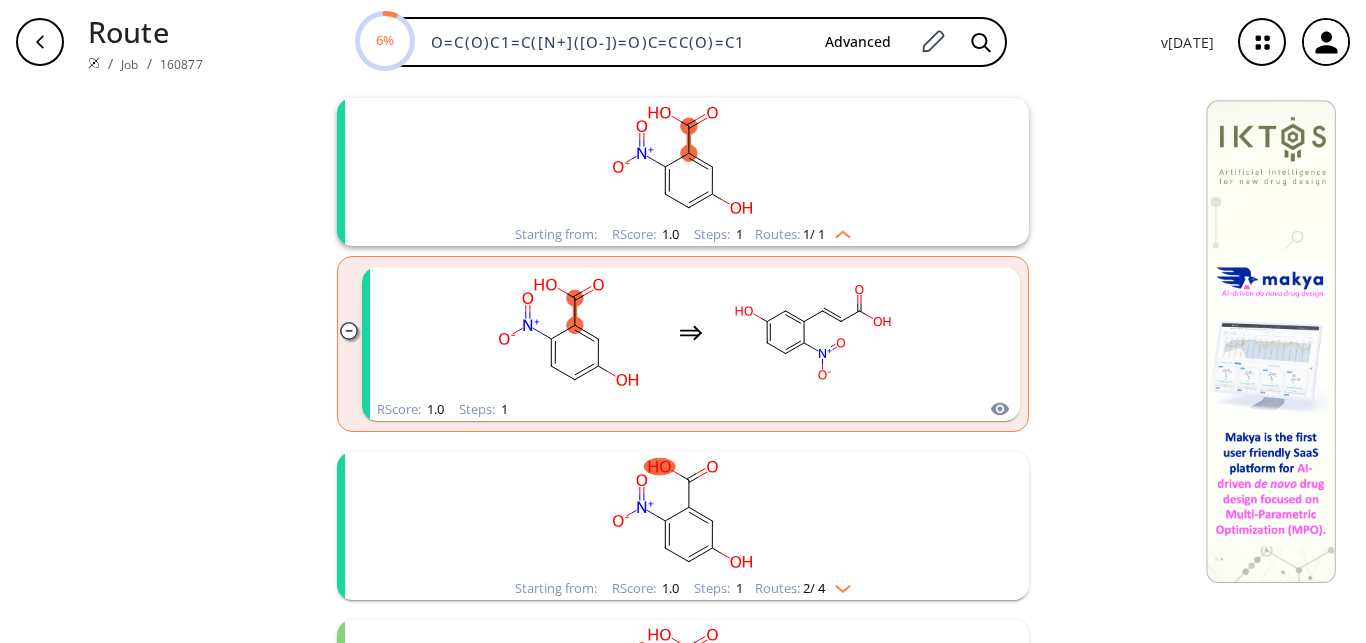 click on "Routes:   1  / 1" at bounding box center (803, 234) 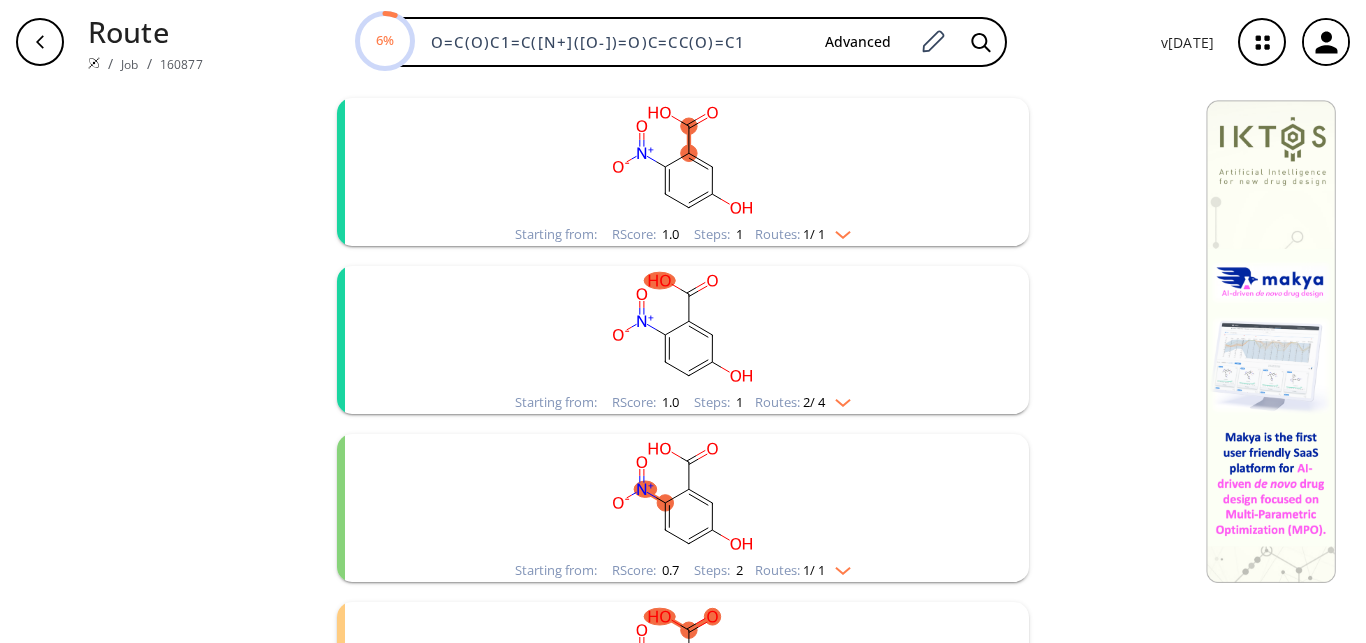 click at bounding box center (838, 231) 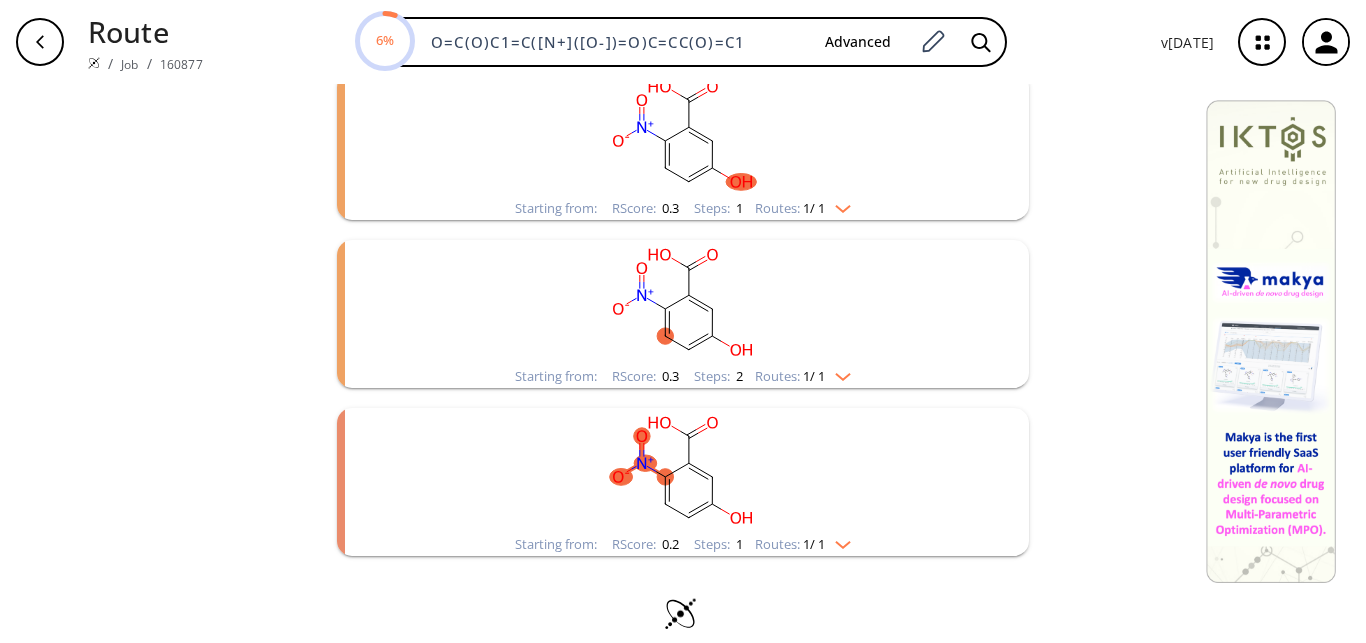 scroll, scrollTop: 1315, scrollLeft: 0, axis: vertical 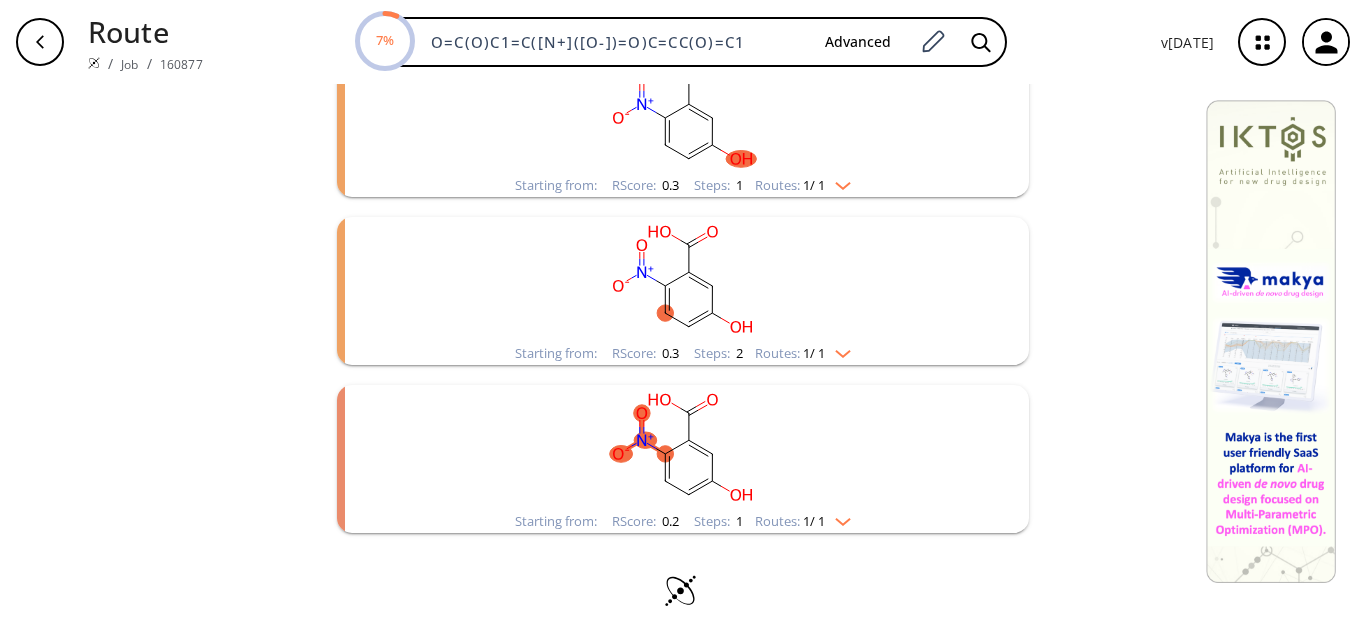 click 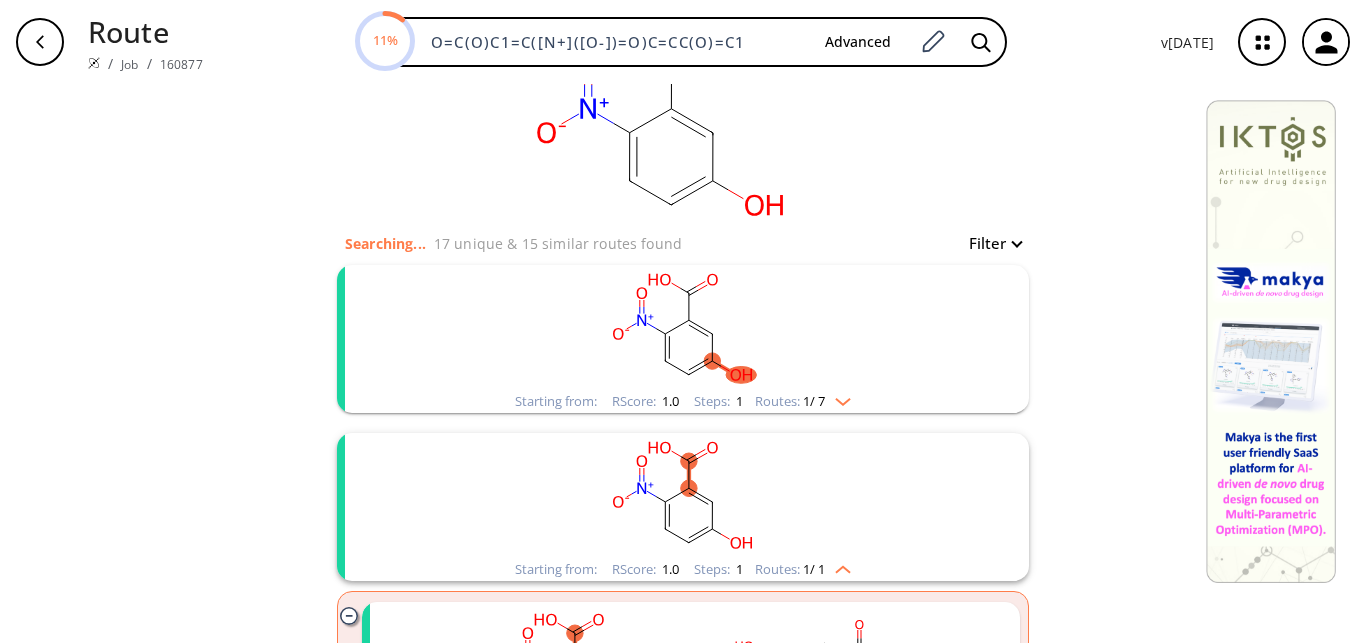 scroll, scrollTop: 0, scrollLeft: 0, axis: both 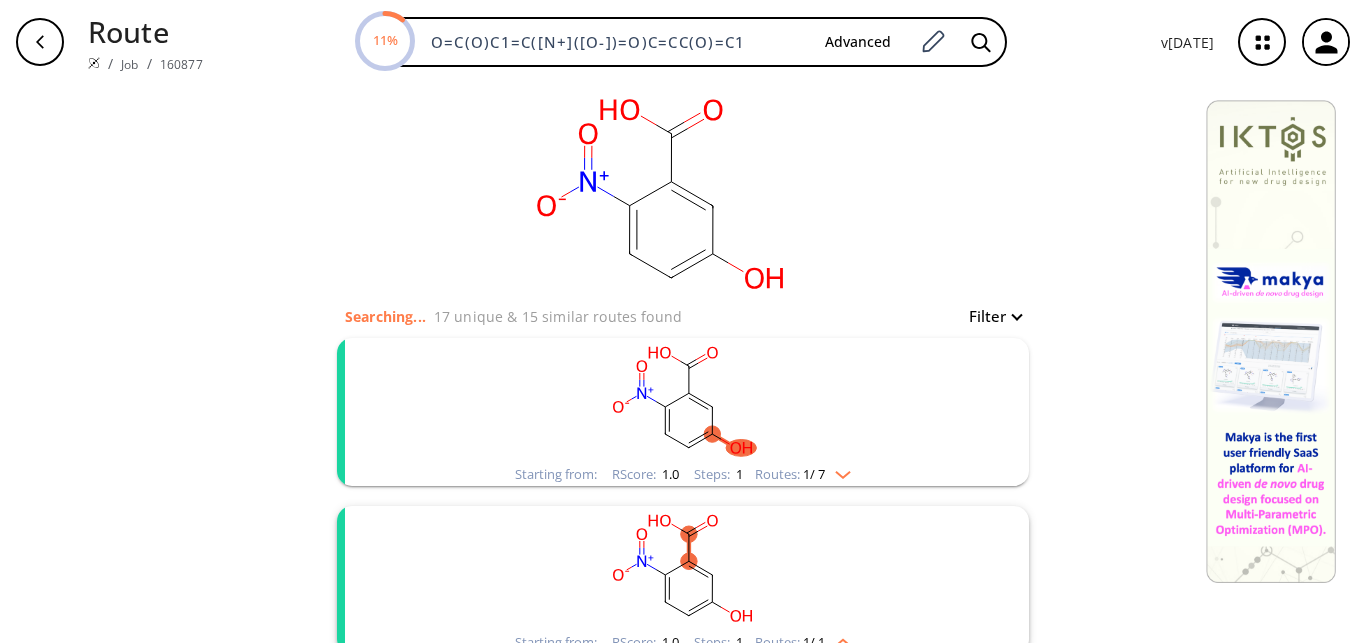 click 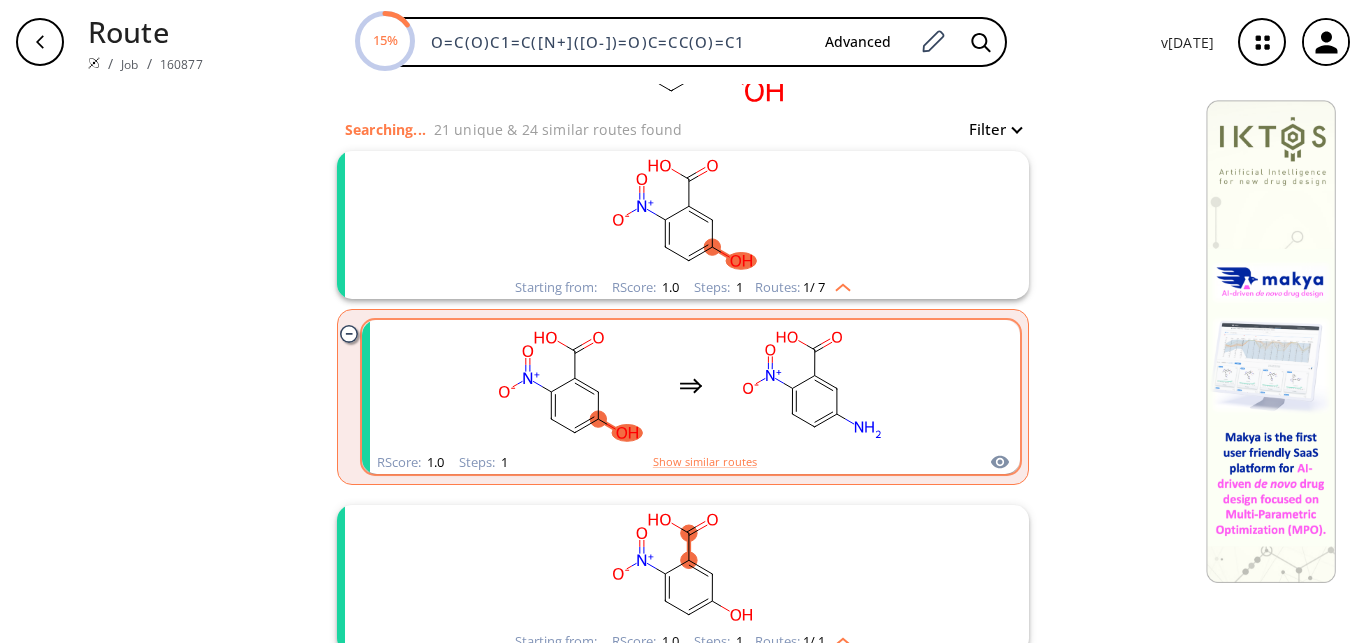 scroll, scrollTop: 204, scrollLeft: 0, axis: vertical 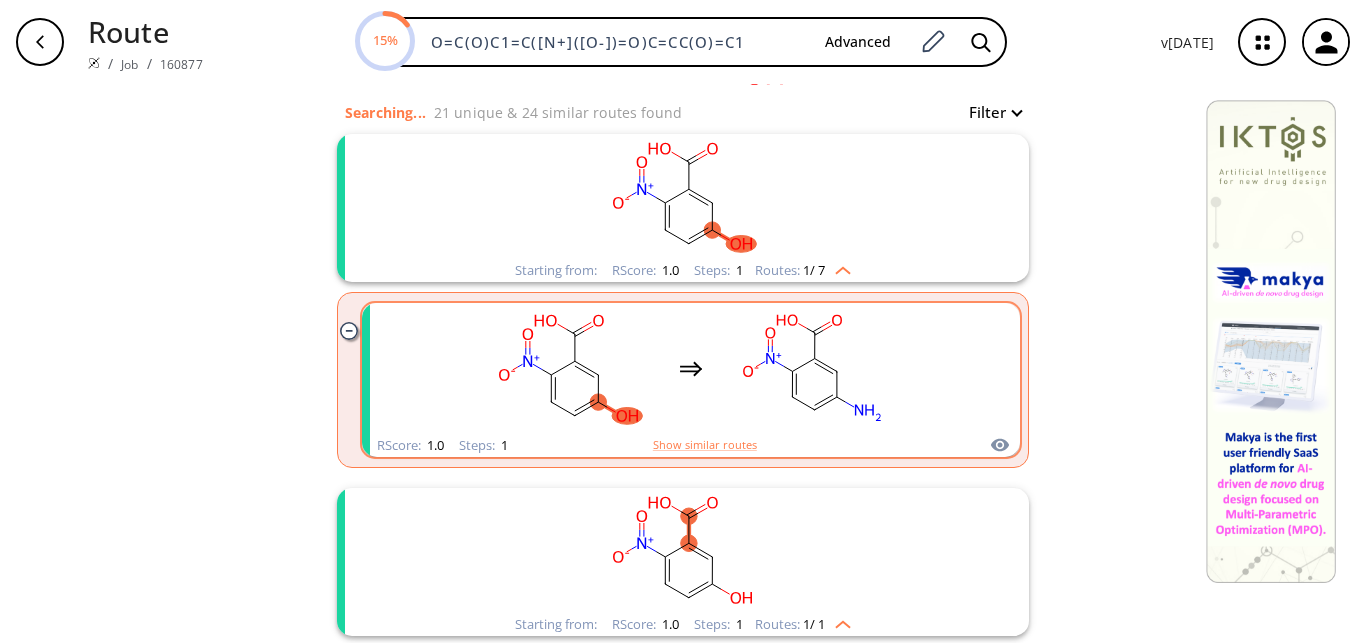 click 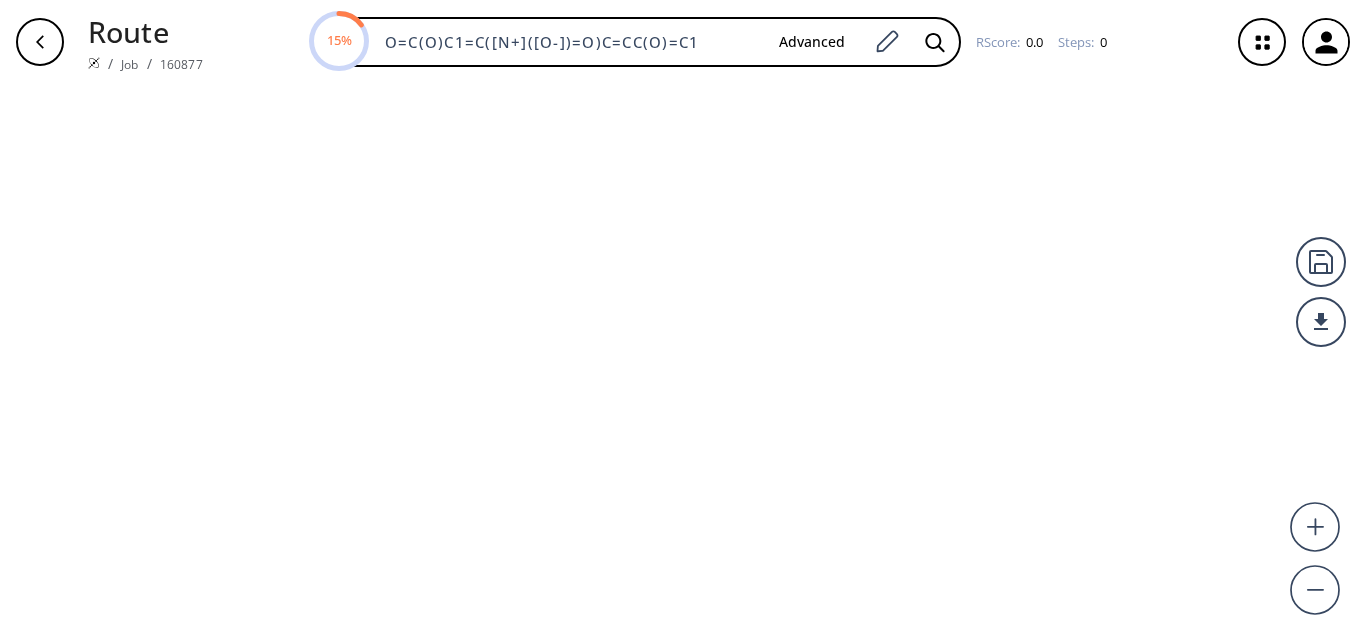 scroll, scrollTop: 0, scrollLeft: 0, axis: both 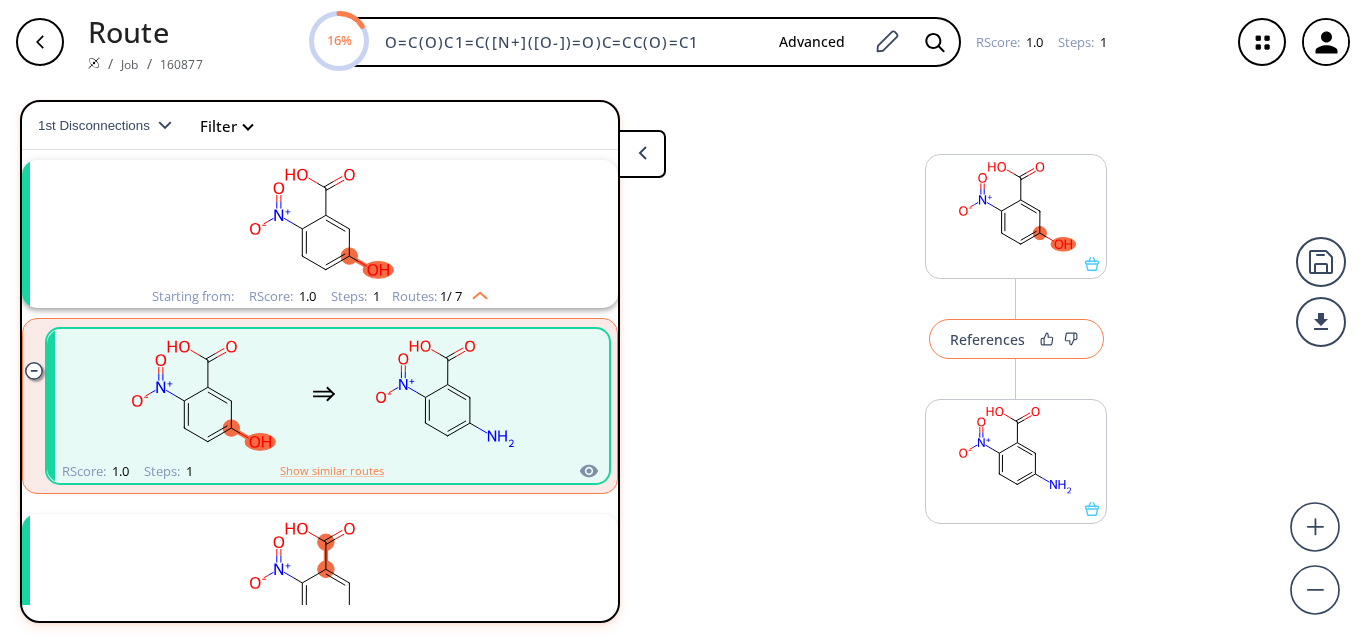 click on "References" at bounding box center [1016, 339] 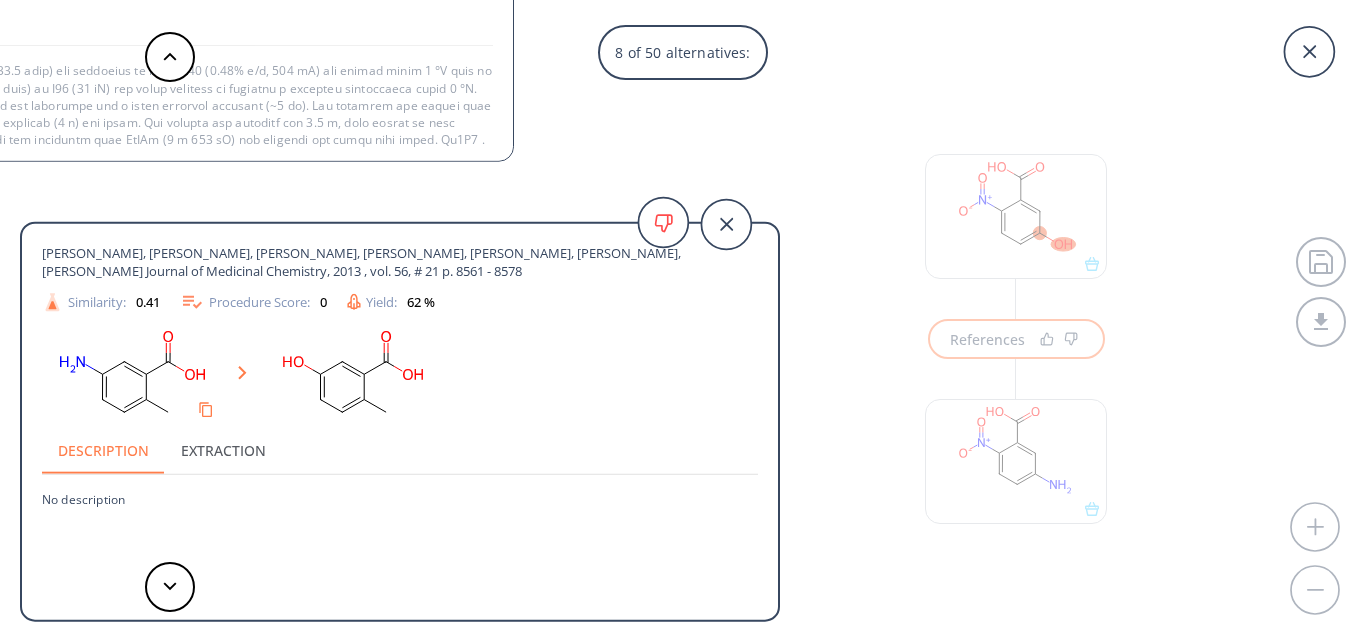 scroll, scrollTop: 102, scrollLeft: 0, axis: vertical 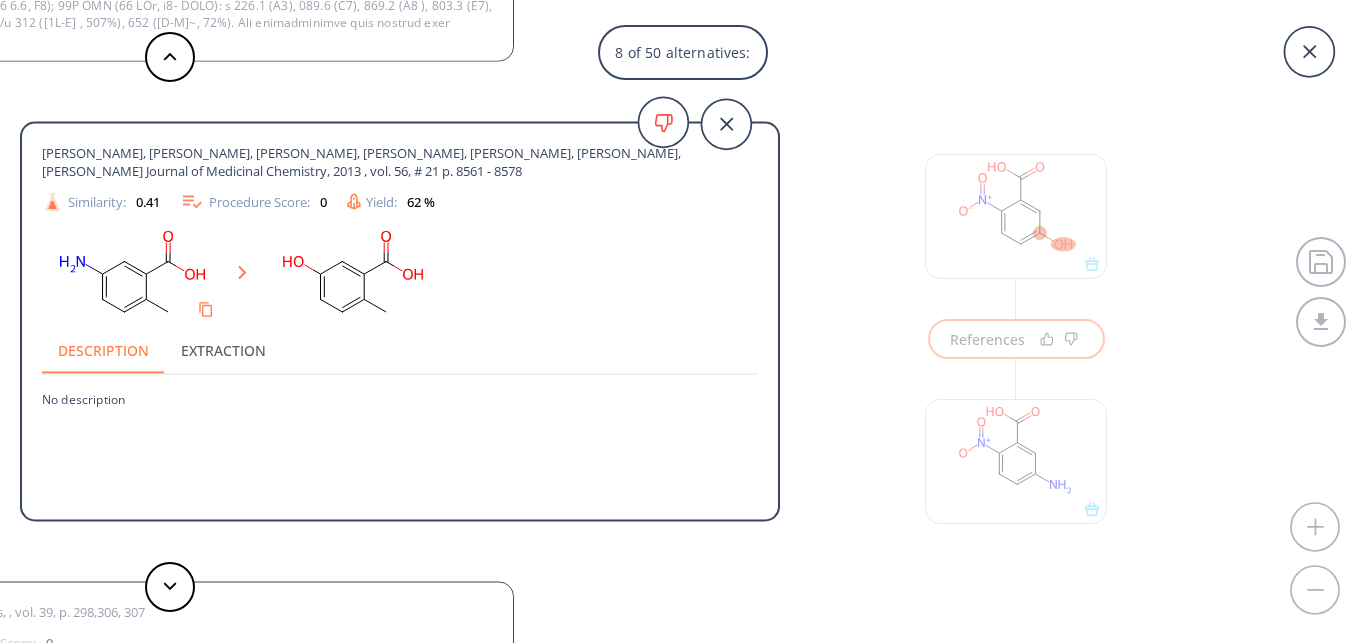 click on "8 of 50 alternatives: Chemische Berichte, , vol. 11, p. 1734 Chemische Berichte, , vol. 20, p. 407 Similarity: 1 Procedure Score: 0 Description Extraction No description WYETH   Patent: US2005/70584 A1, 2005 ,  Location in patent: Page/Page column 24 , Similarity: 0.53 Procedure Score: 0  Yield:   55 % Description Extraction No description Journal of Organic Chemistry, , vol. 76, # 15 p. 6356 - 6361 Similarity: 0.44 Procedure Score: 0  Yield:   5 % Description Extraction No description Journal of the American Pharmaceutical Association ([DATE]-[DATE]), , vol. 23, p. 536,537 Similarity: 0.44 Procedure Score: 0 Description Extraction No description US6689922 B1, ,  Page column 20 , Similarity: 0.43 Procedure Score: 0 Description Extraction No description [PERSON_NAME]  Journal fuer Praktische Chemie ([GEOGRAPHIC_DATA]), 1879 , vol. <2> 19, p. 362,378 Similarity: 0.43 Procedure Score: 0 Description Extraction No description Amino to hydroxy Reference: WO2020037350A1_0161 Similarity: 0.41 Procedure Score: 0.75  Yield:   71 %  Time:" at bounding box center [683, 321] 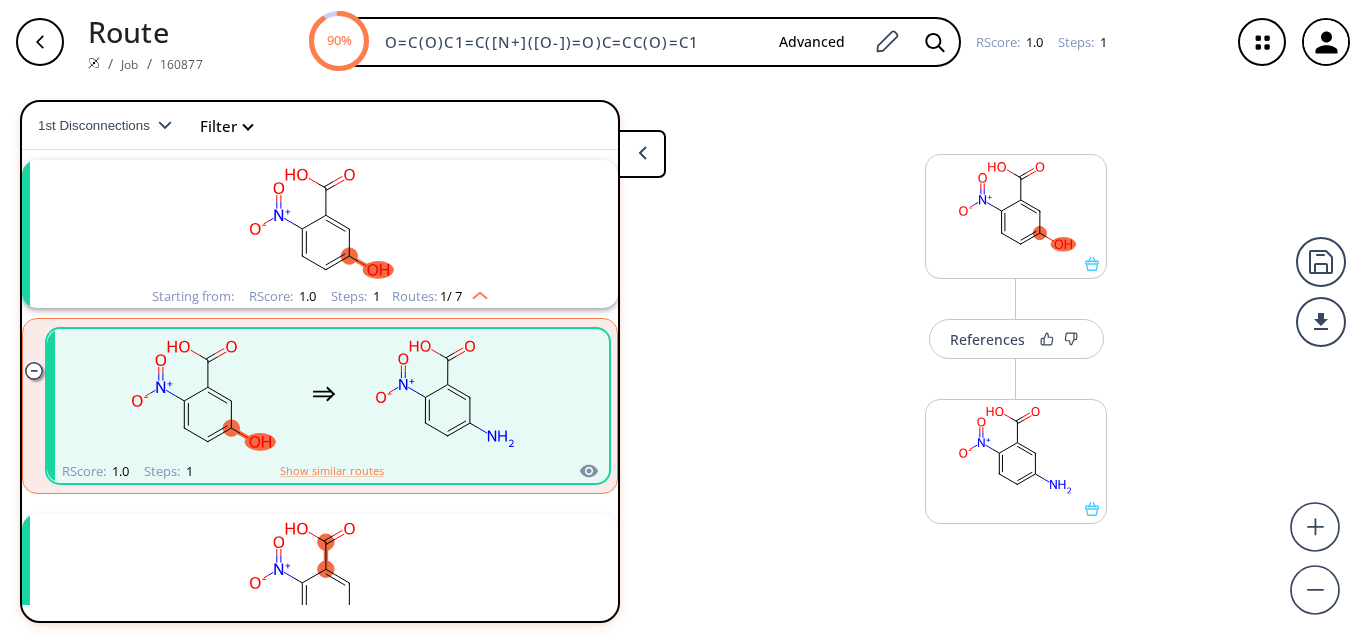 scroll, scrollTop: 177, scrollLeft: 0, axis: vertical 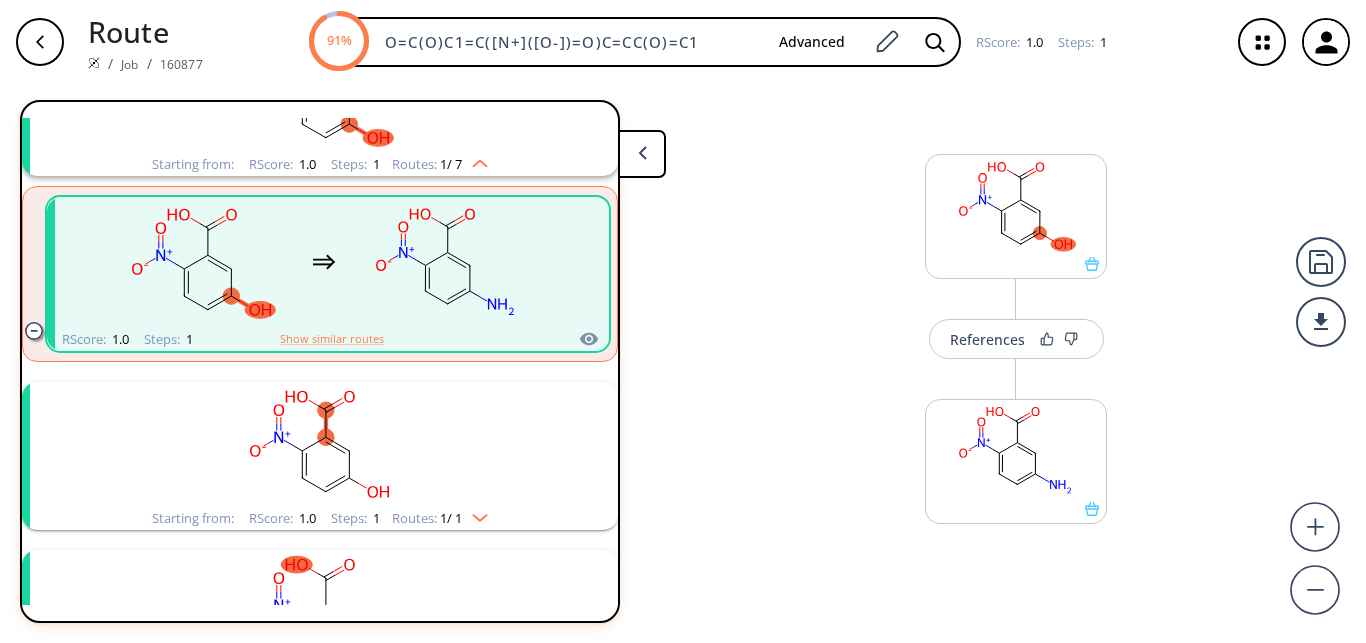 click 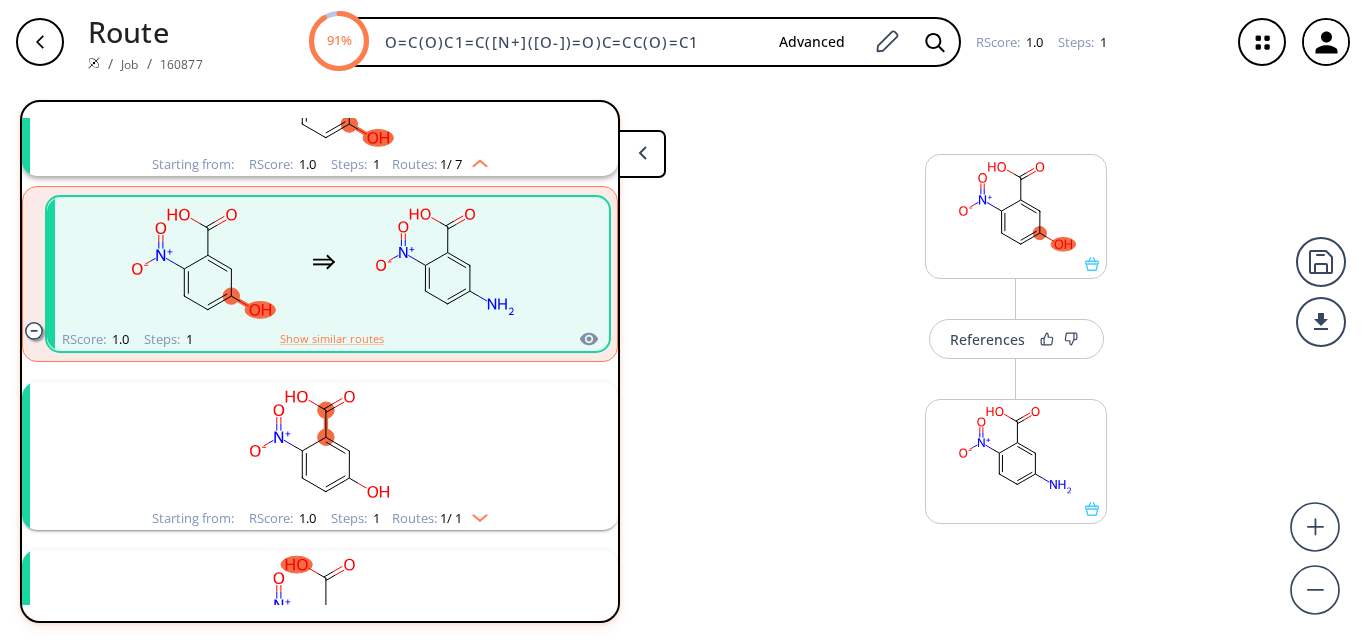 scroll, scrollTop: 309, scrollLeft: 0, axis: vertical 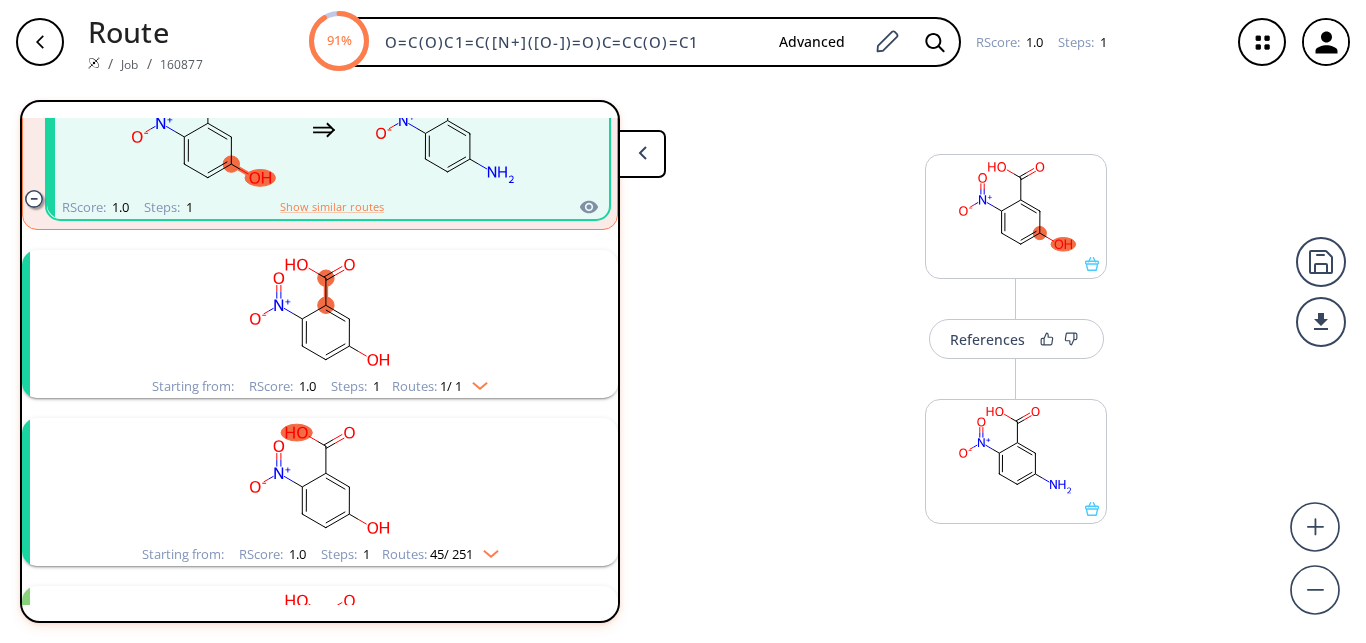 click 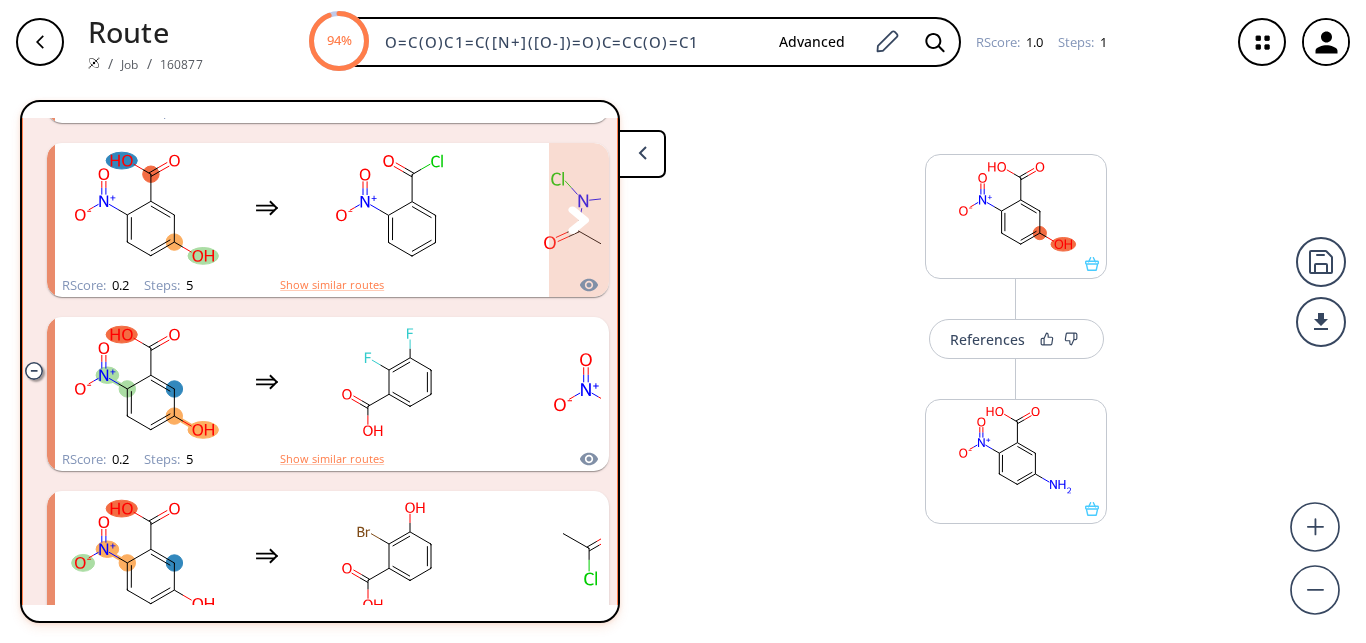 scroll, scrollTop: 5589, scrollLeft: 0, axis: vertical 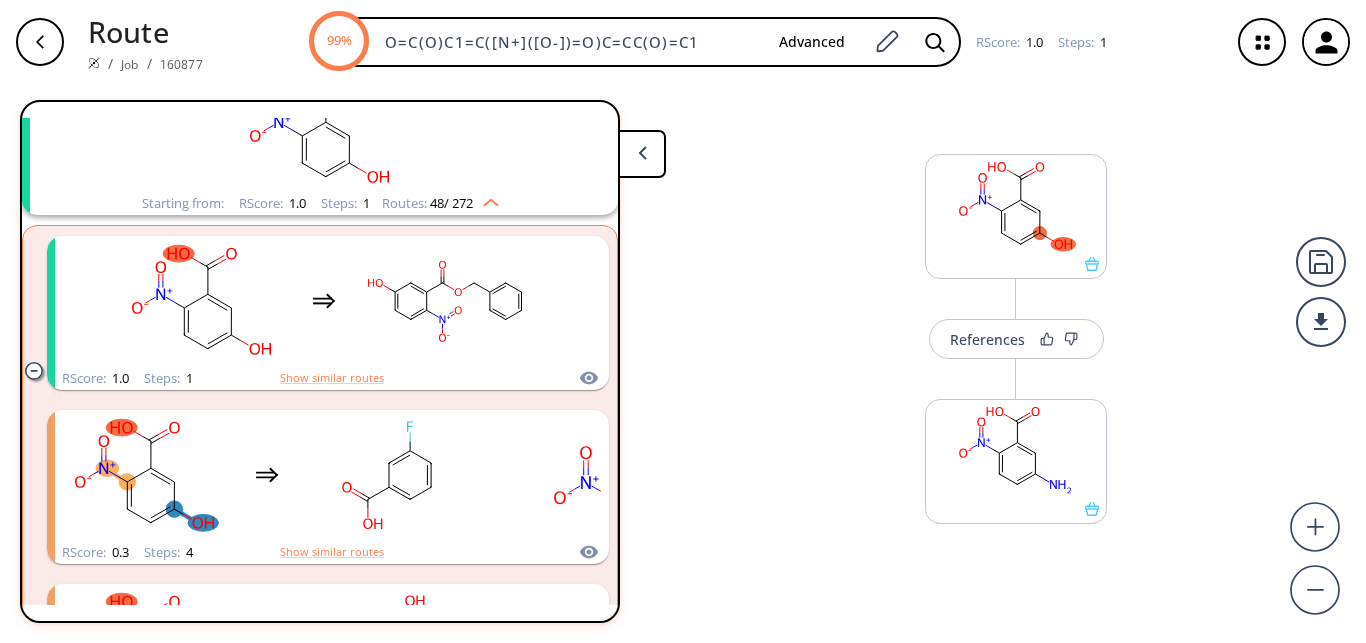 click on "Starting from: RScore :   1.0   Steps :   1   Routes:   48  / 272" at bounding box center (320, 203) 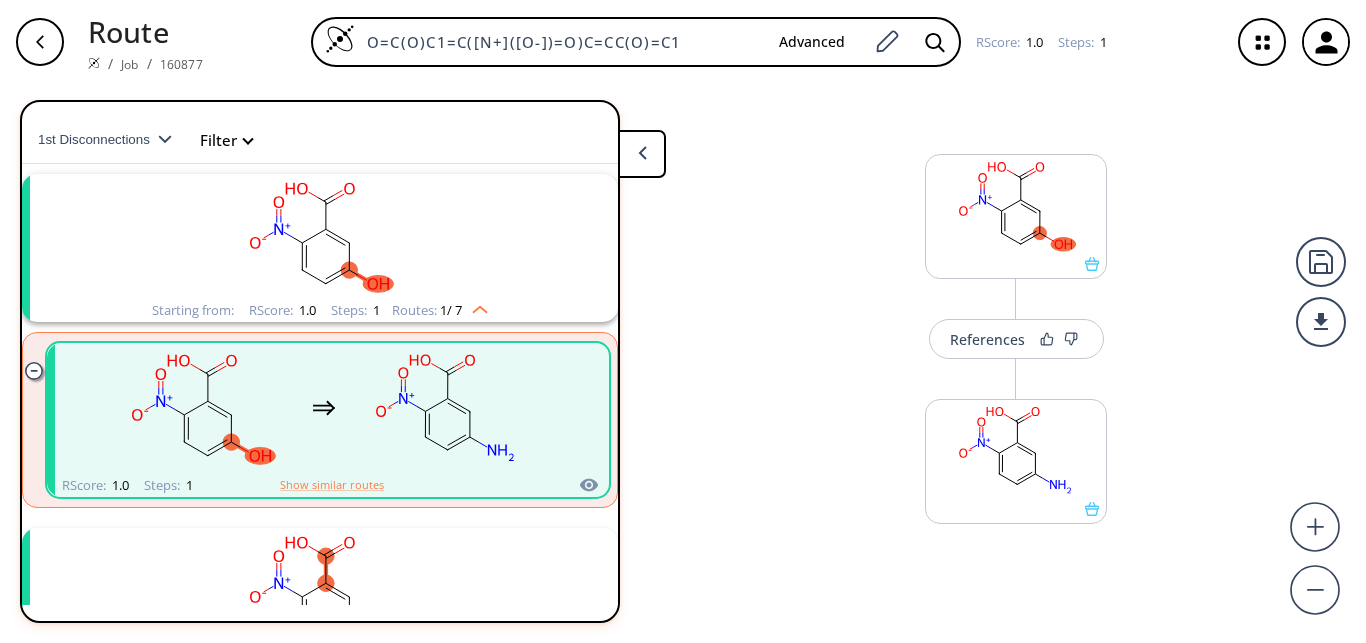 scroll, scrollTop: 0, scrollLeft: 0, axis: both 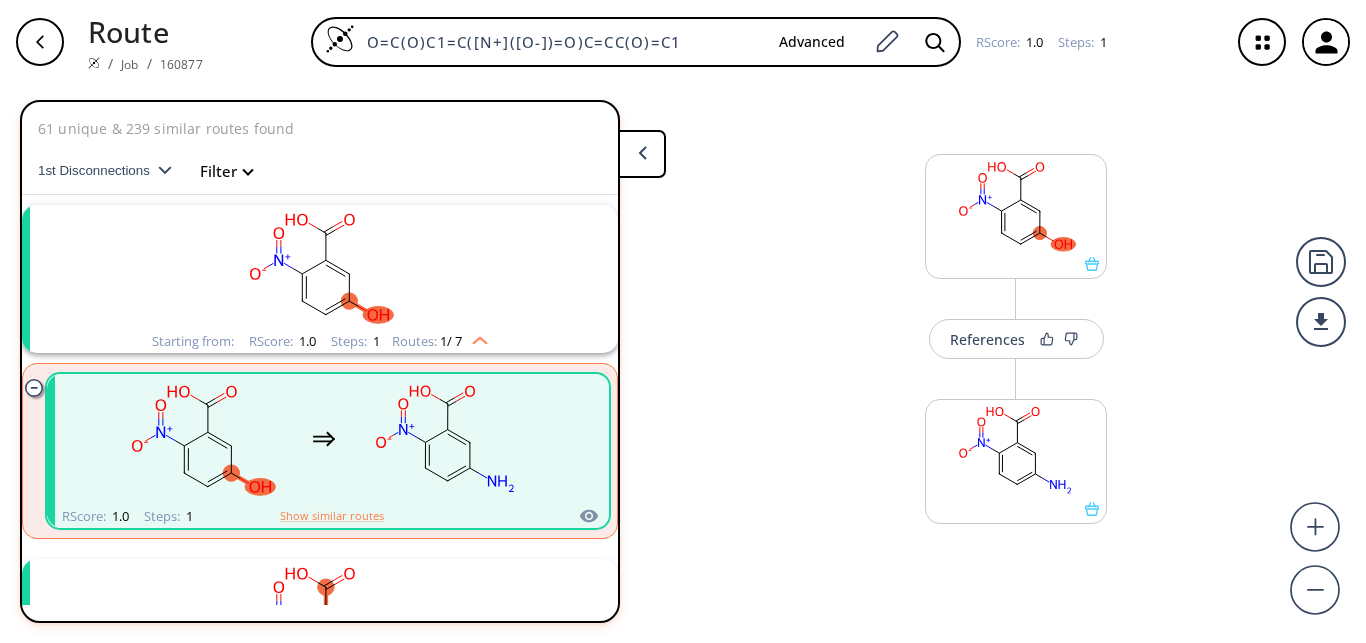 click 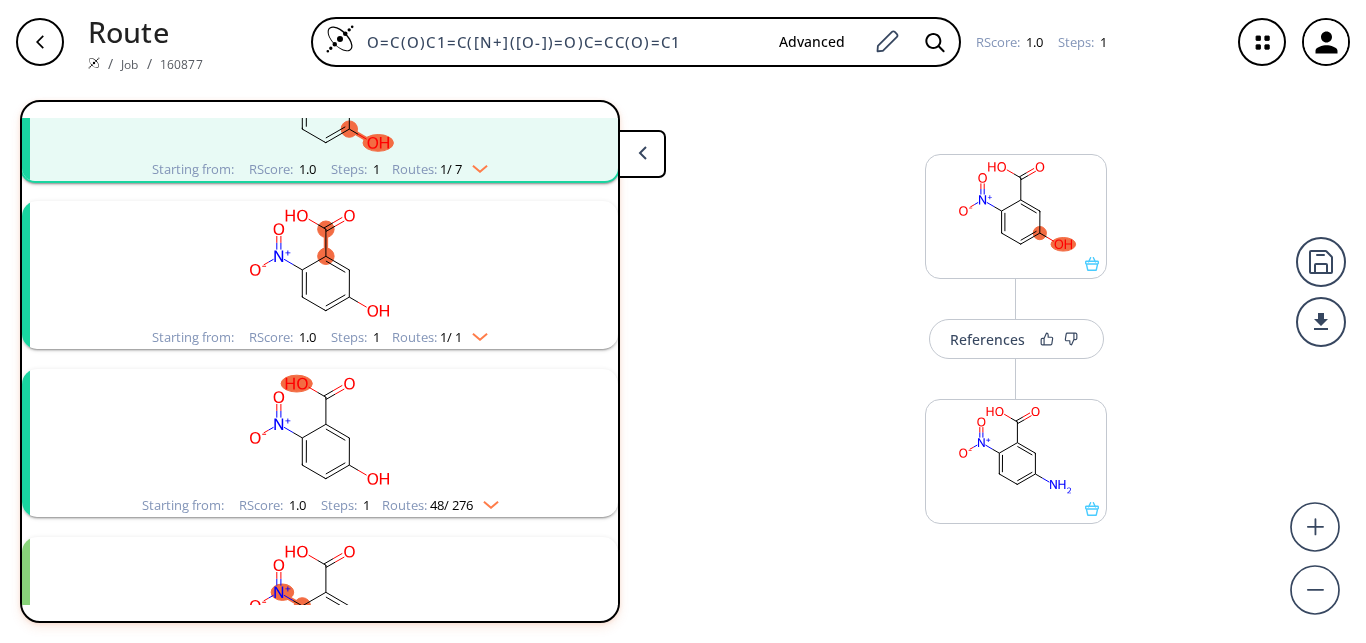 scroll, scrollTop: 132, scrollLeft: 0, axis: vertical 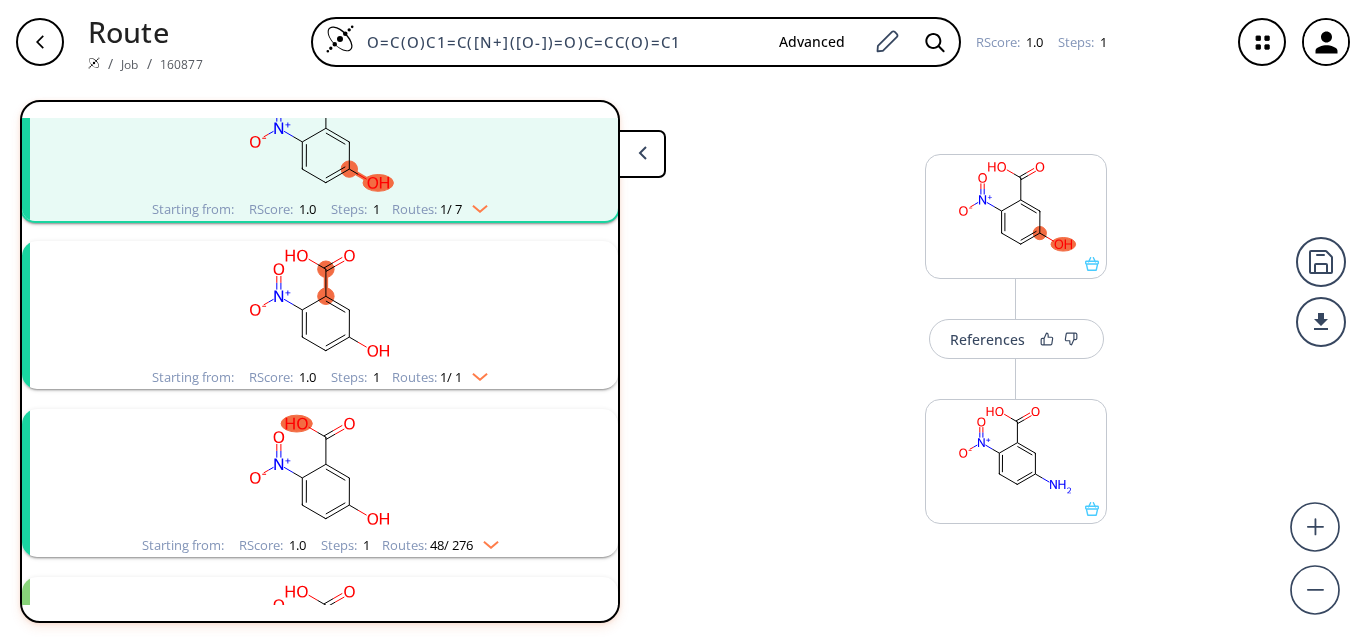 click at bounding box center (475, 373) 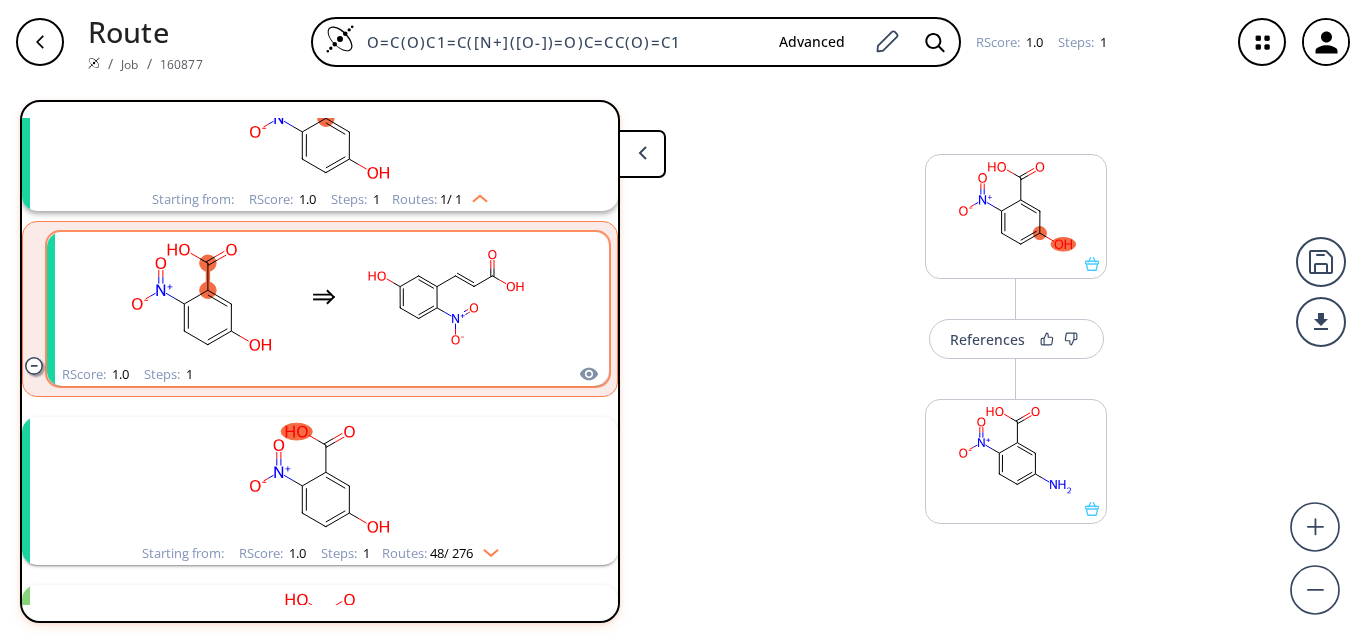 scroll, scrollTop: 264, scrollLeft: 0, axis: vertical 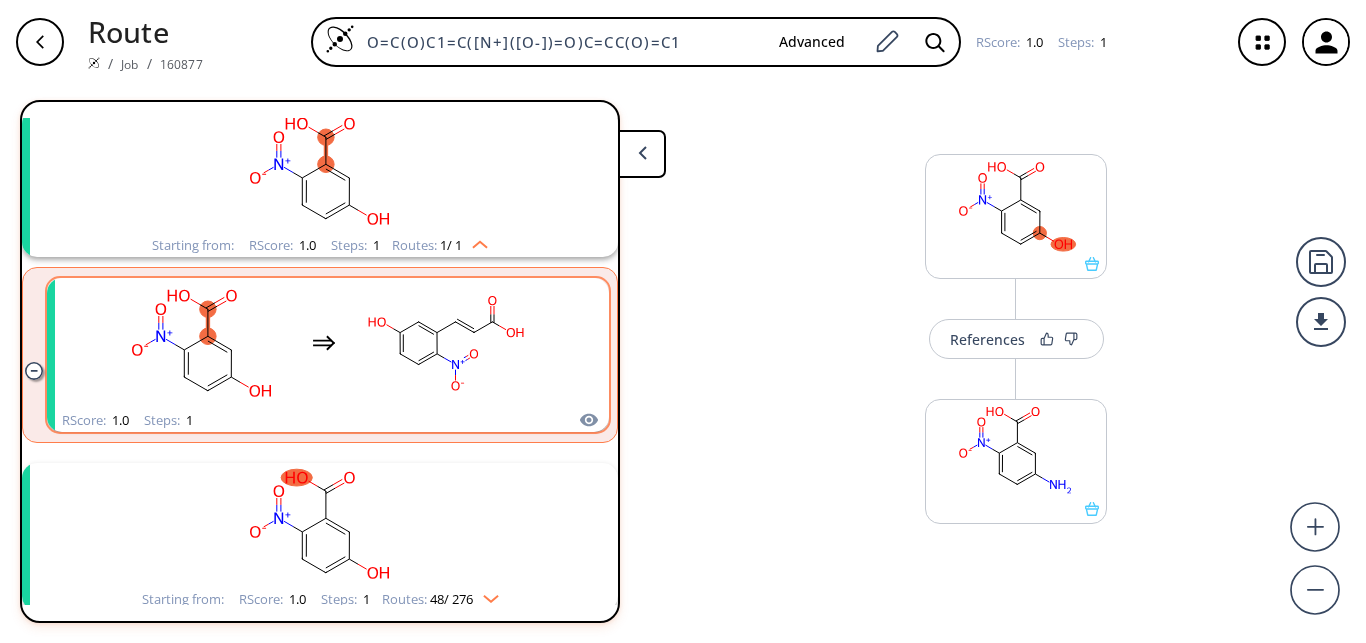 click 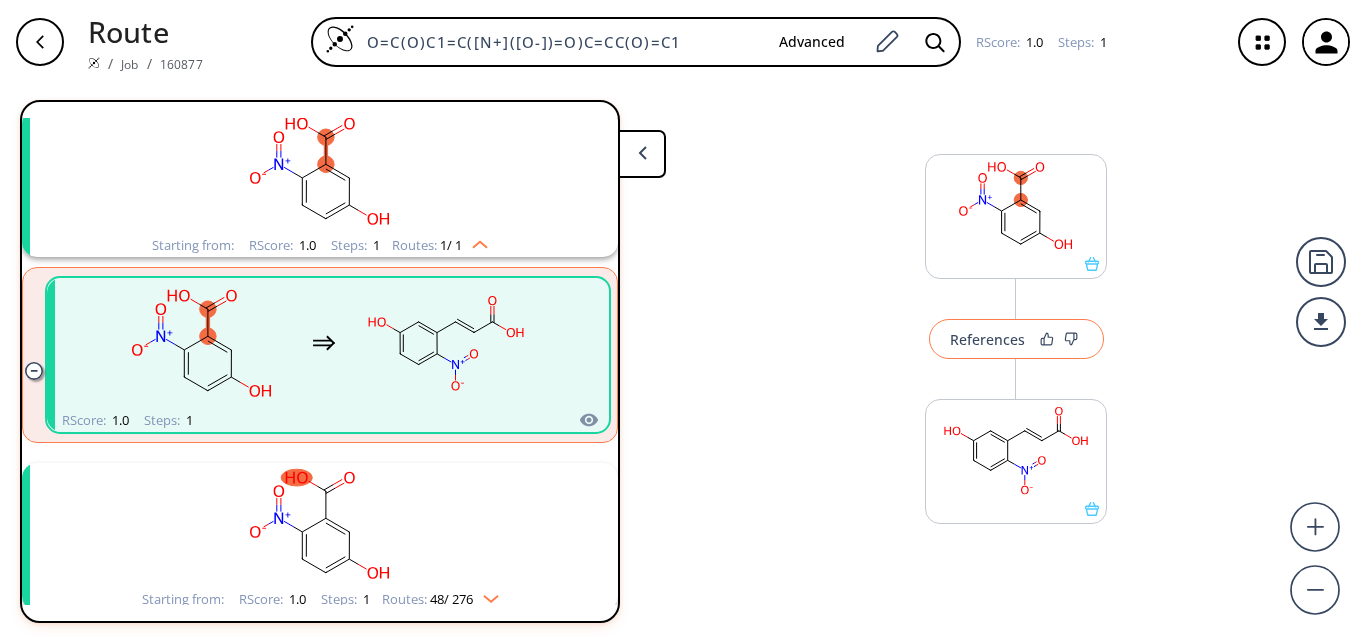 click on "References" at bounding box center (987, 339) 